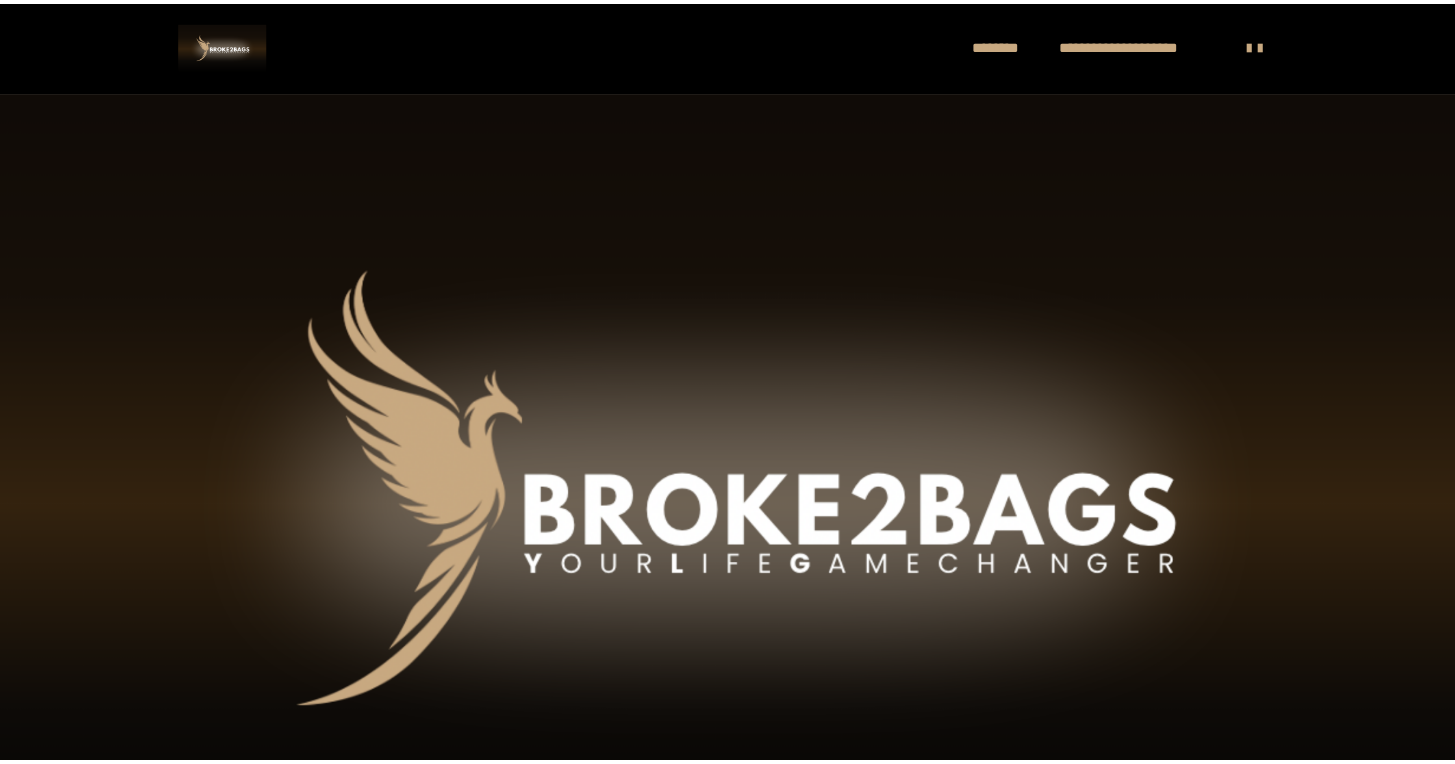 scroll, scrollTop: 0, scrollLeft: 0, axis: both 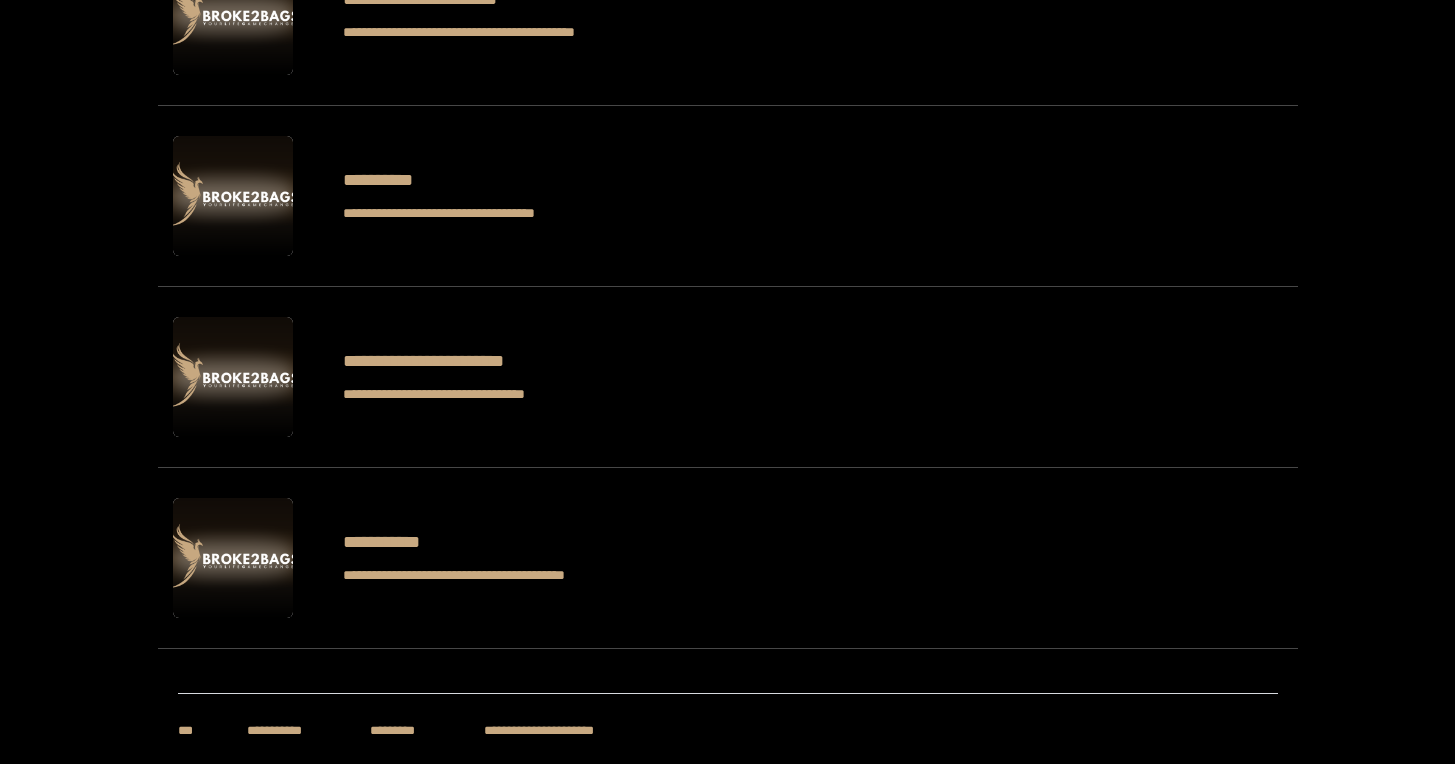click at bounding box center (233, 558) 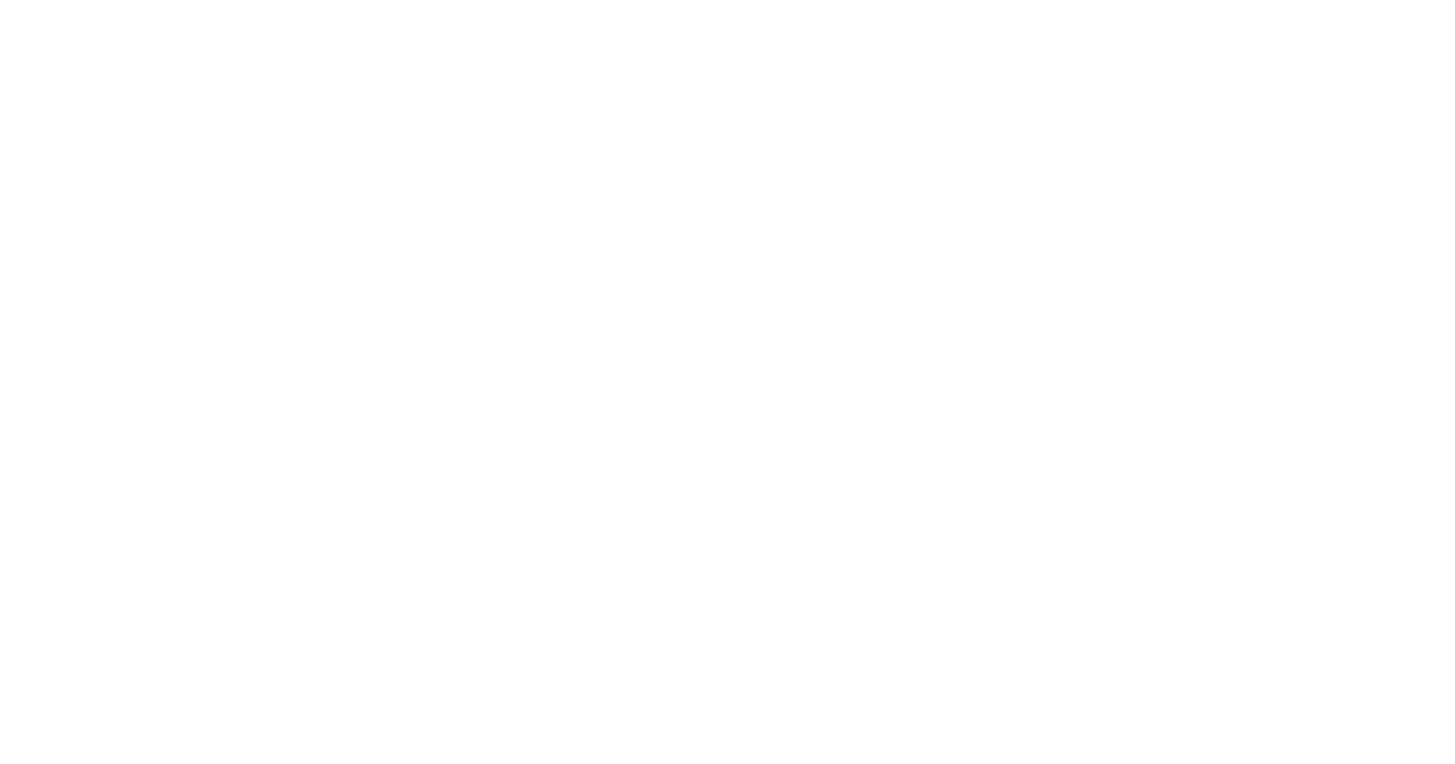 scroll, scrollTop: 0, scrollLeft: 0, axis: both 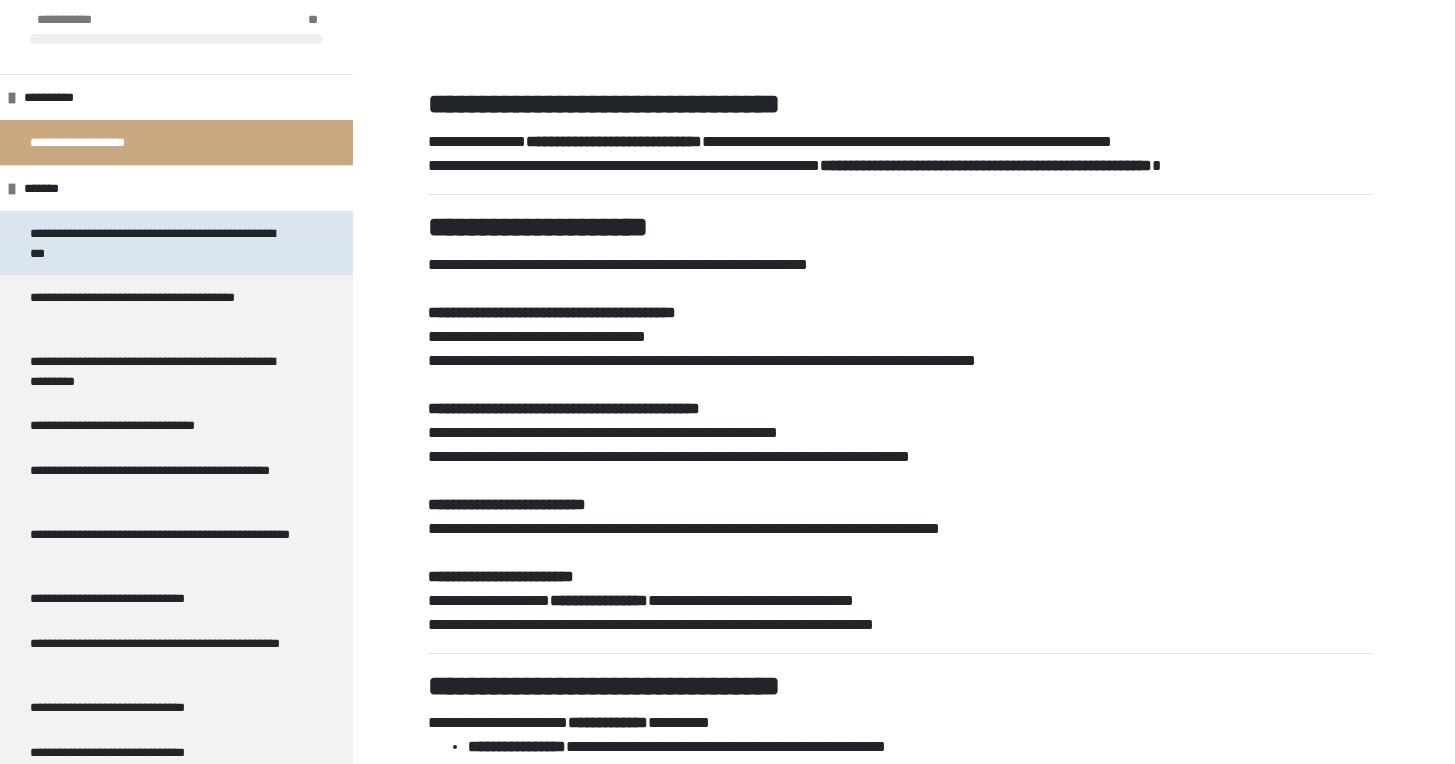 click on "**********" at bounding box center (161, 243) 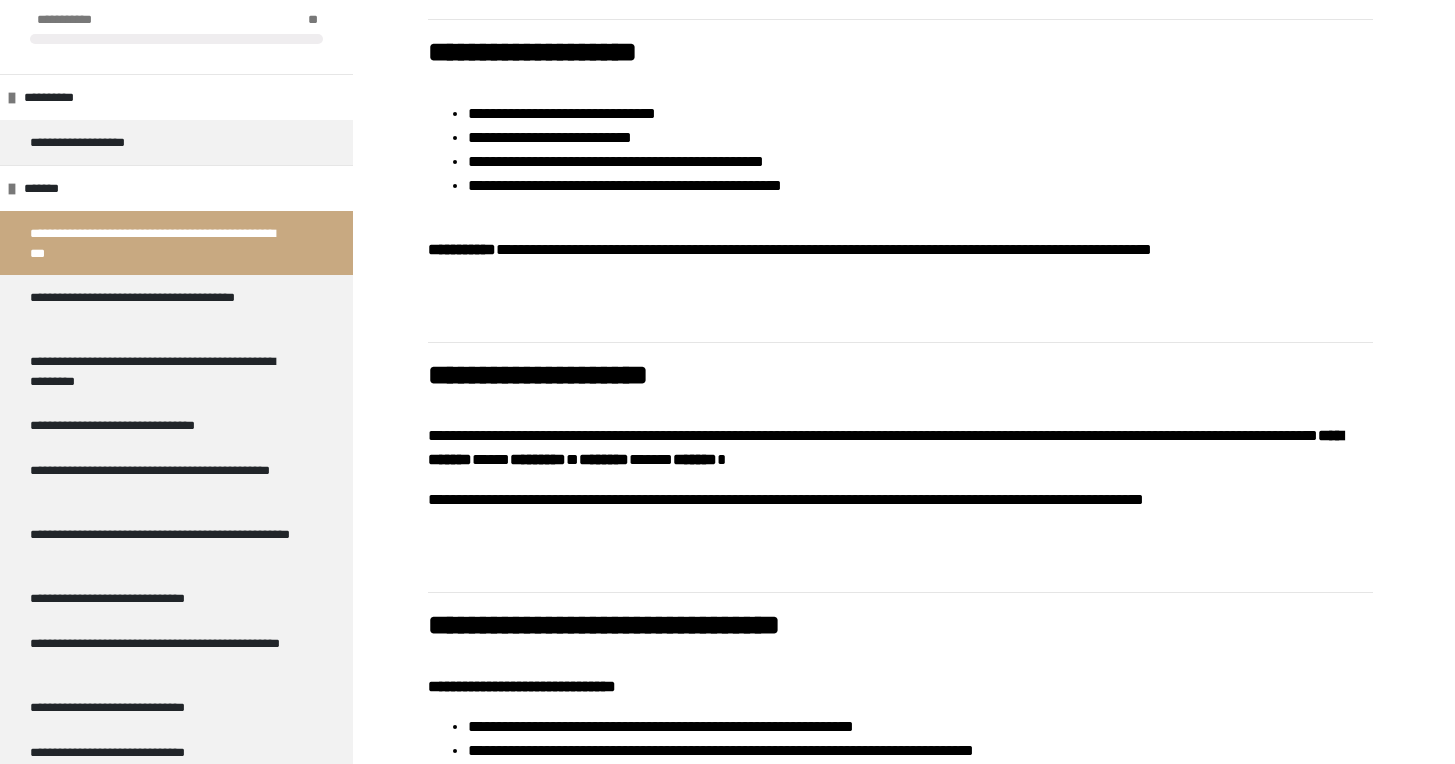 scroll, scrollTop: 1159, scrollLeft: 0, axis: vertical 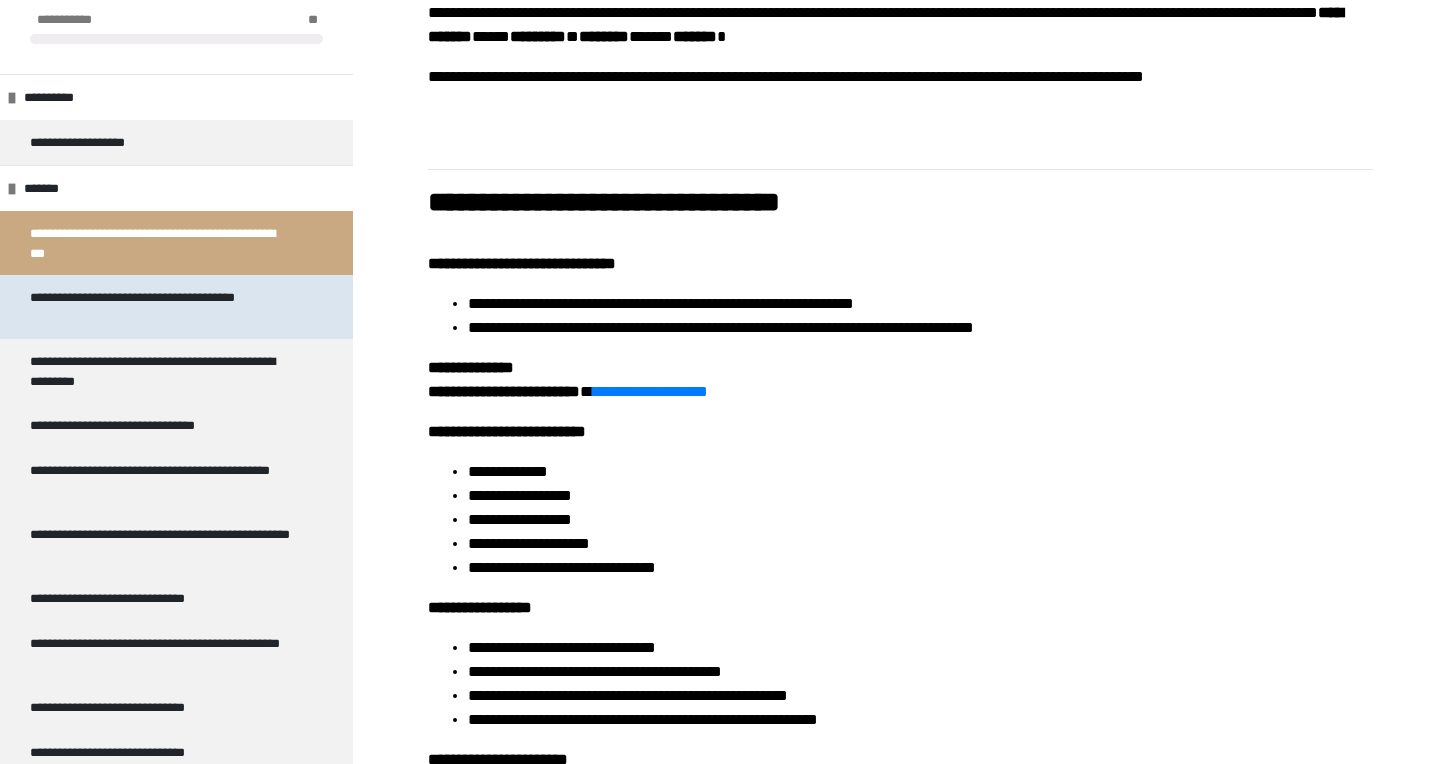 click on "**********" at bounding box center [161, 307] 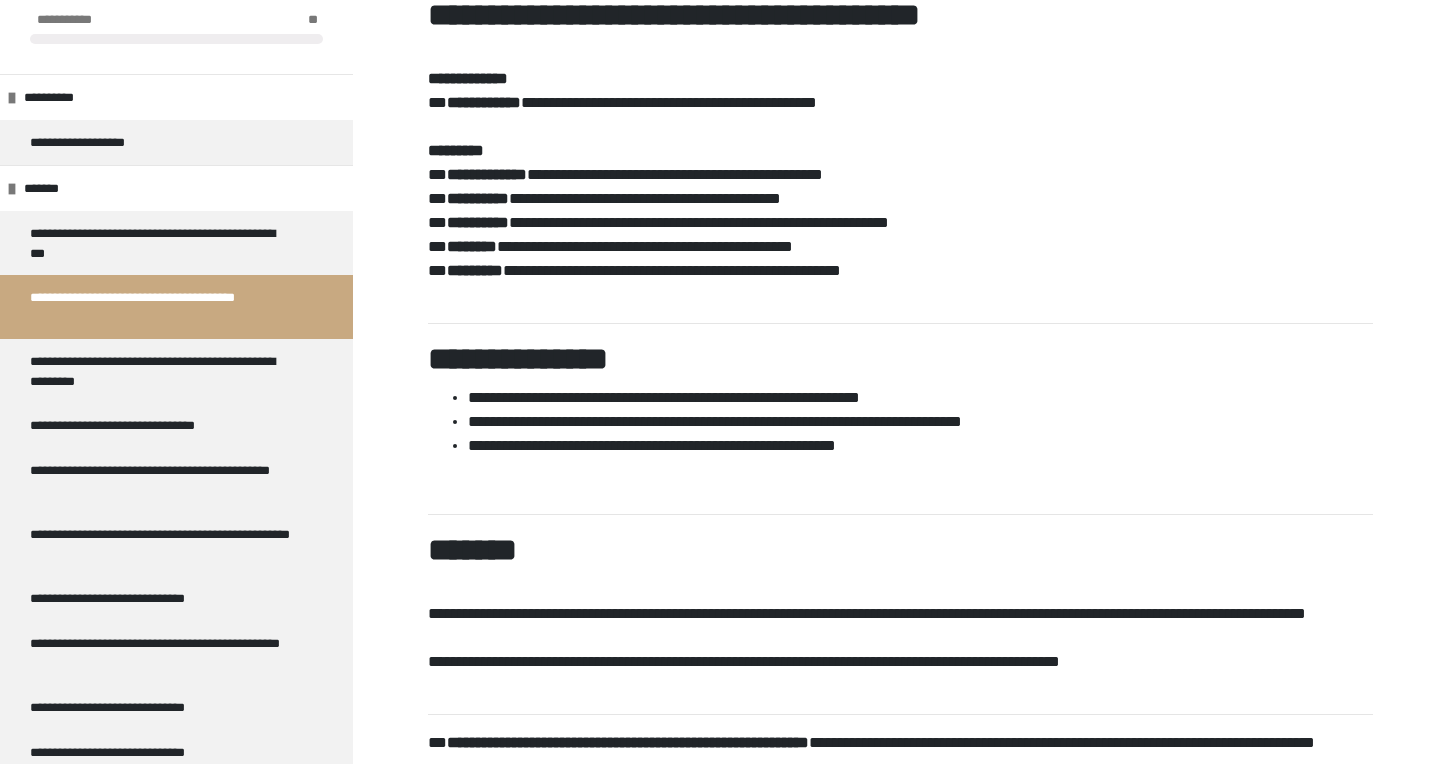 scroll, scrollTop: 4208, scrollLeft: 0, axis: vertical 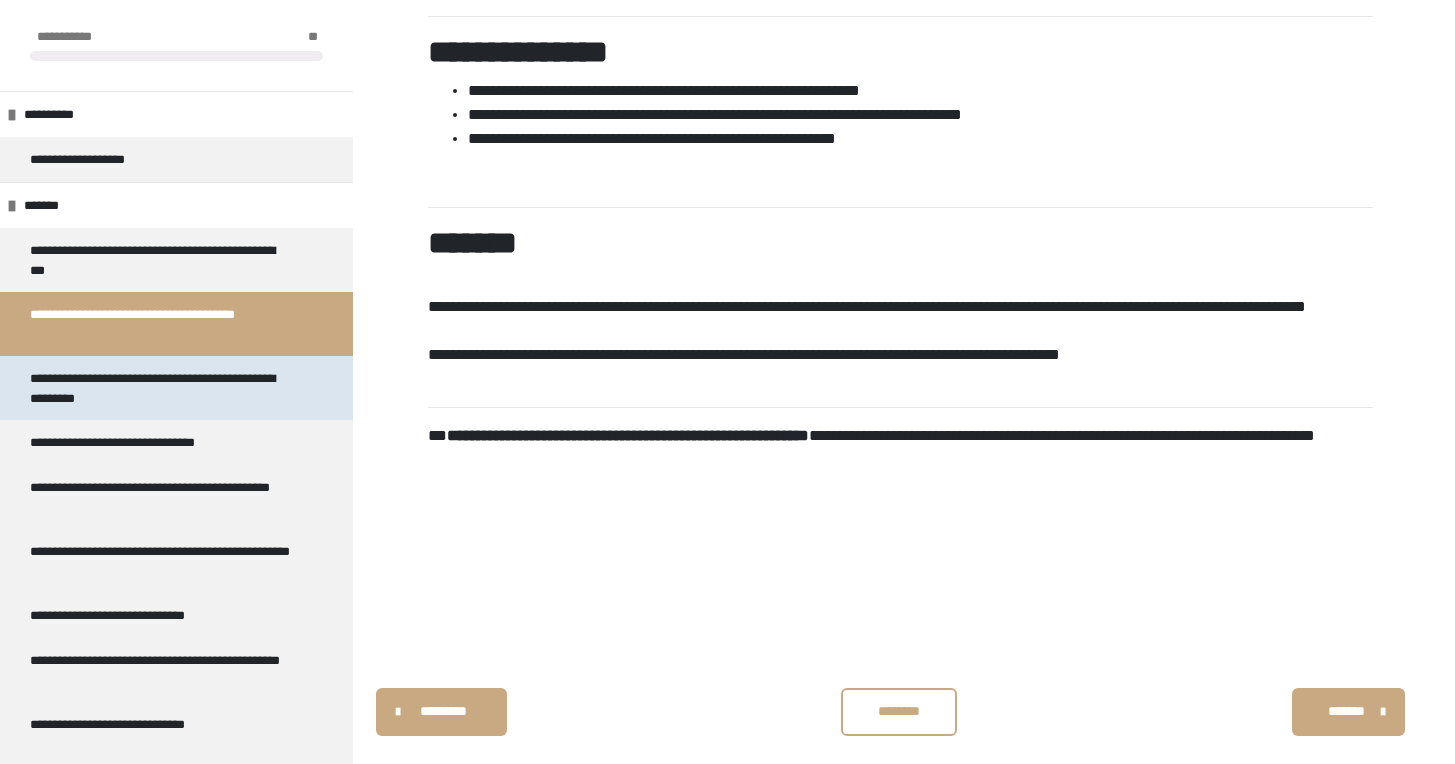 click on "**********" at bounding box center (161, 388) 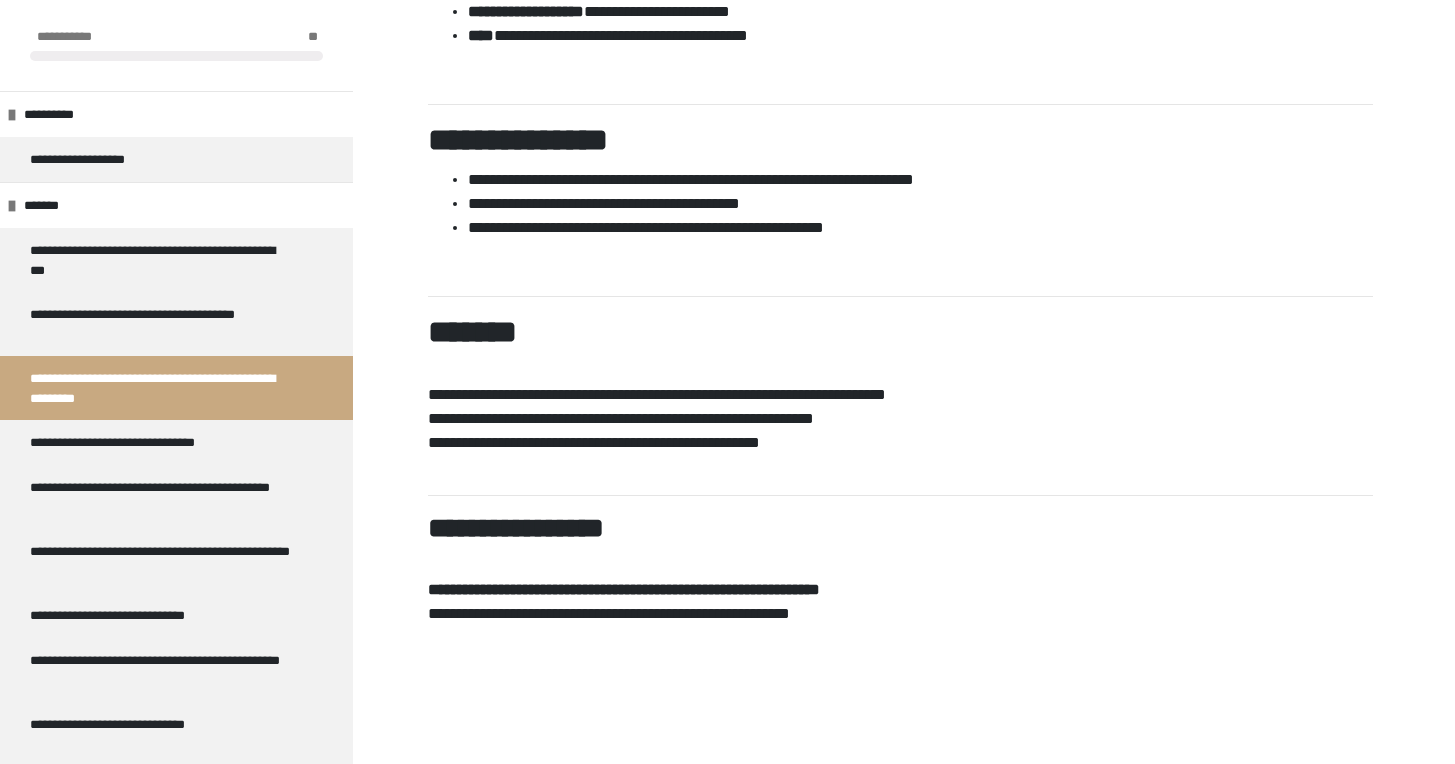 scroll, scrollTop: 4053, scrollLeft: 0, axis: vertical 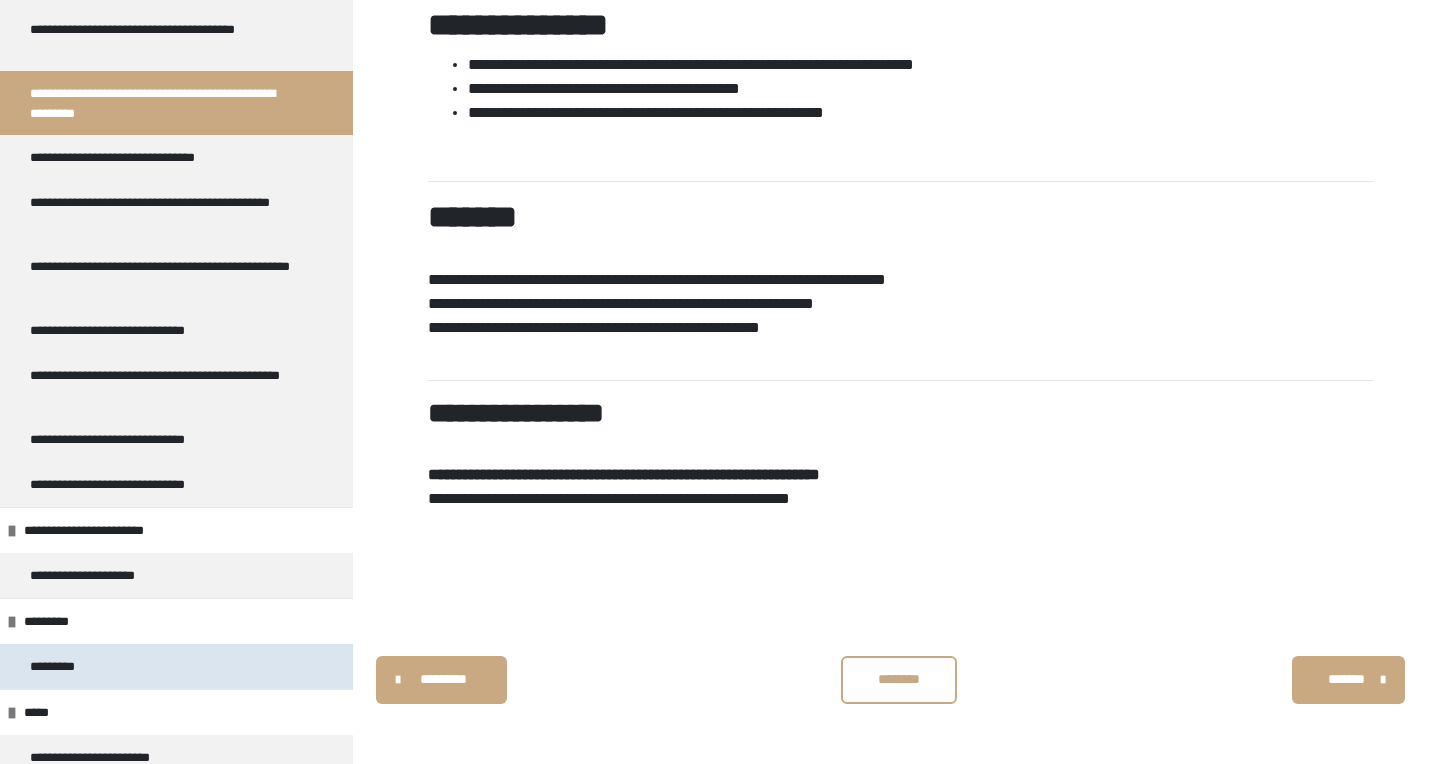 click on "*********" at bounding box center [58, 666] 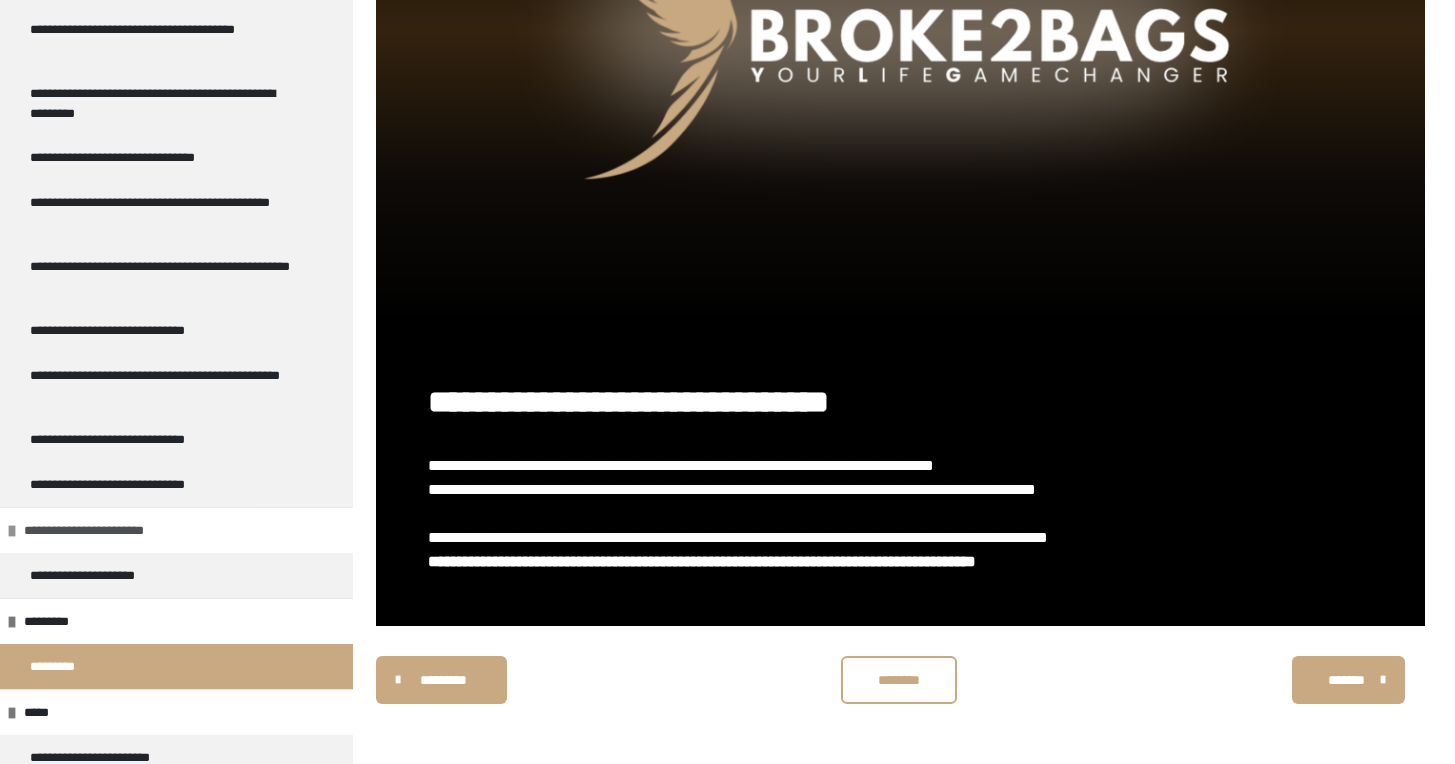 scroll, scrollTop: 507, scrollLeft: 0, axis: vertical 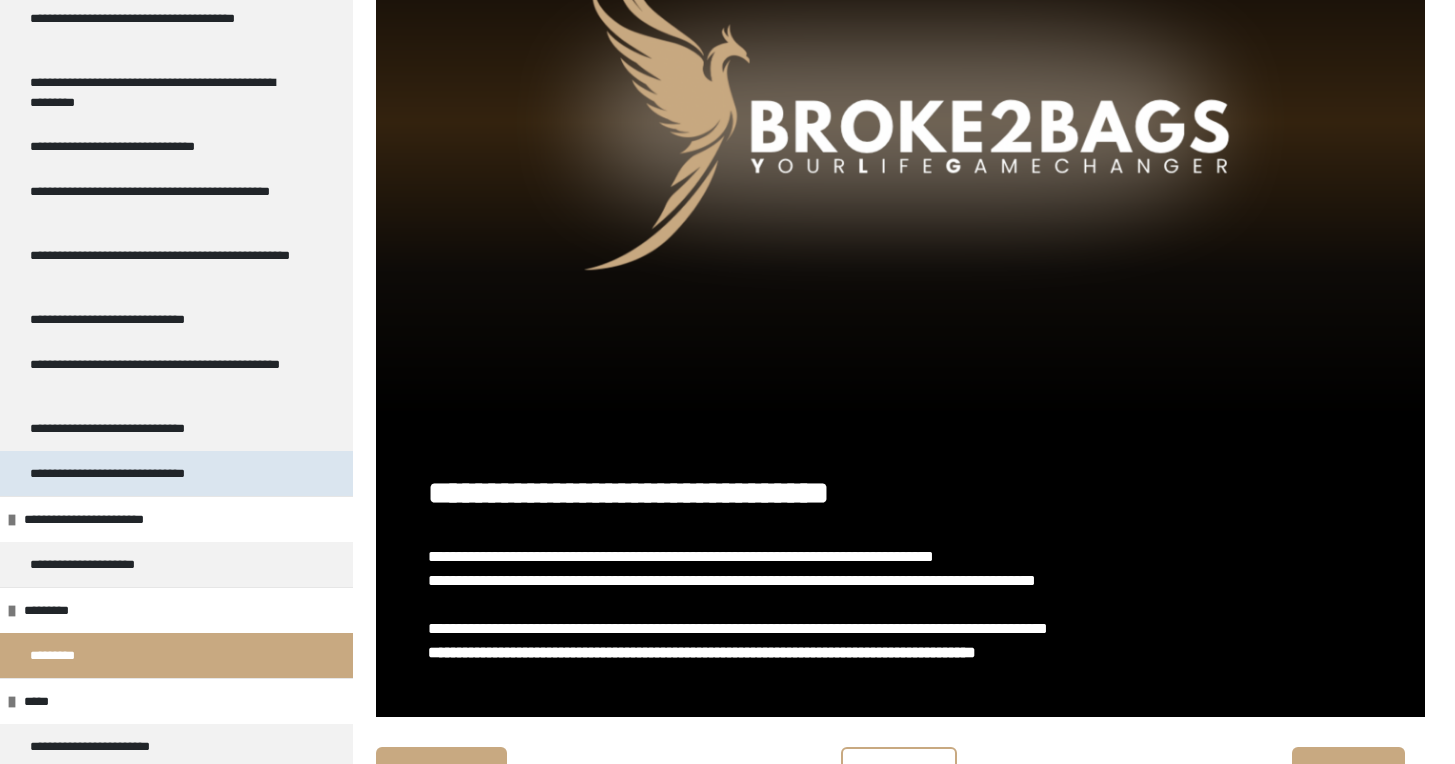 click on "**********" at bounding box center (176, 473) 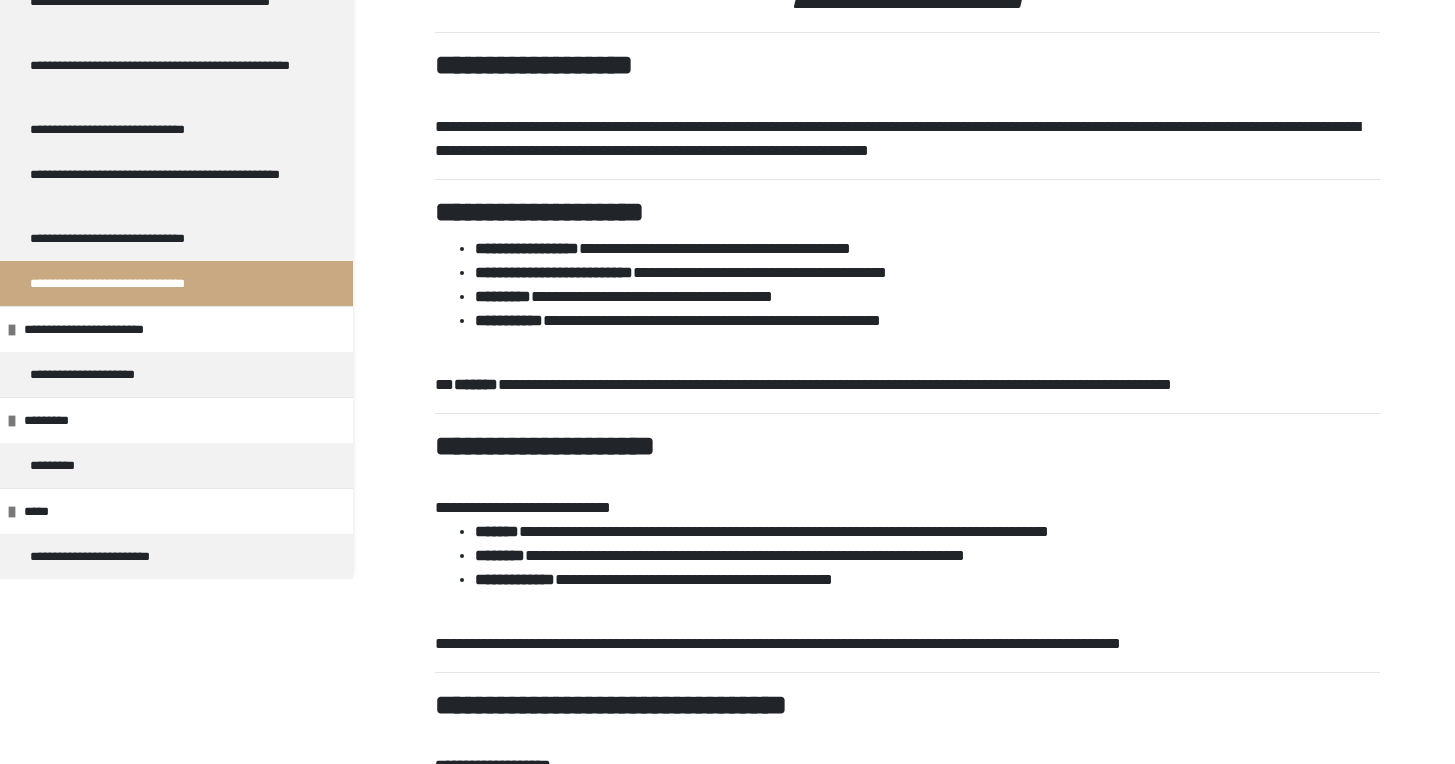 scroll, scrollTop: 0, scrollLeft: 0, axis: both 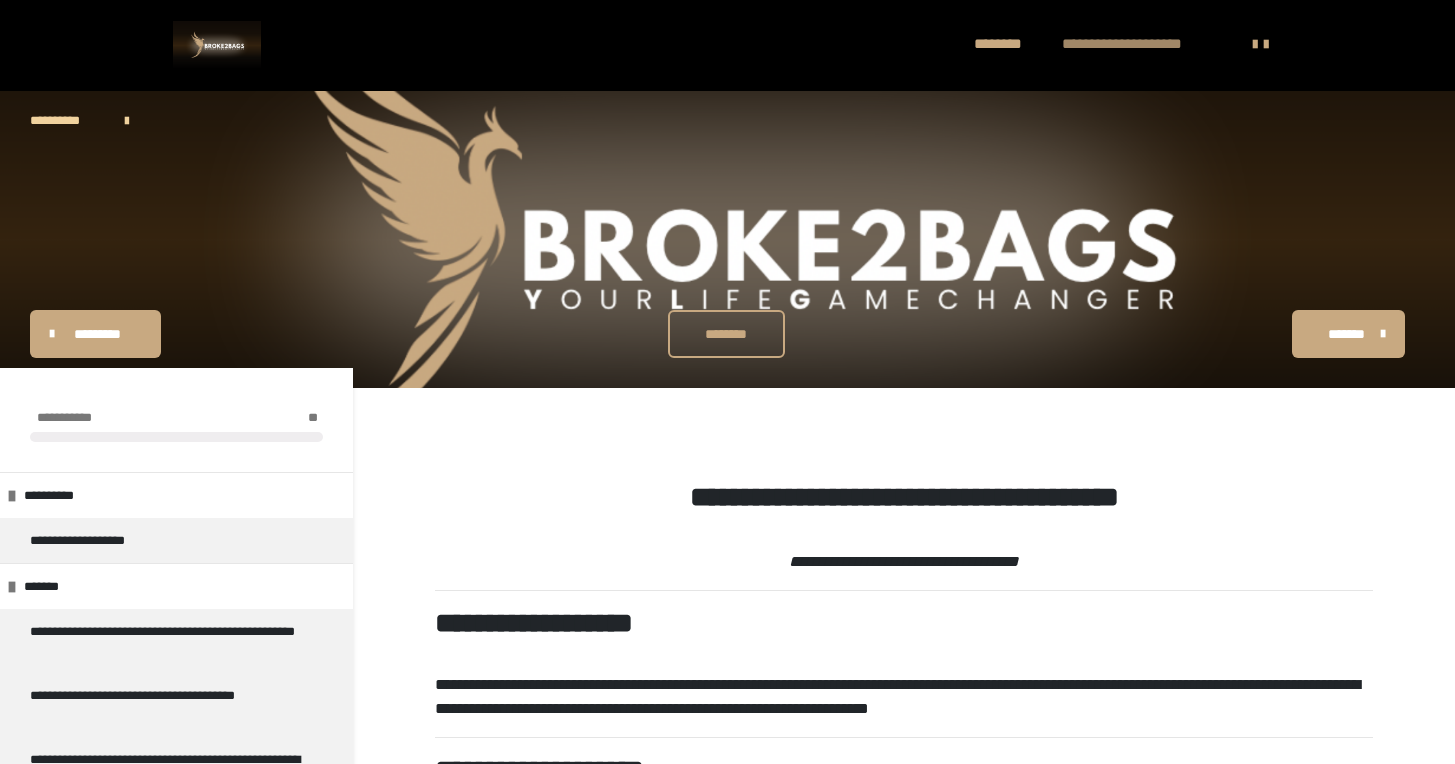 click on "**********" at bounding box center (1142, 45) 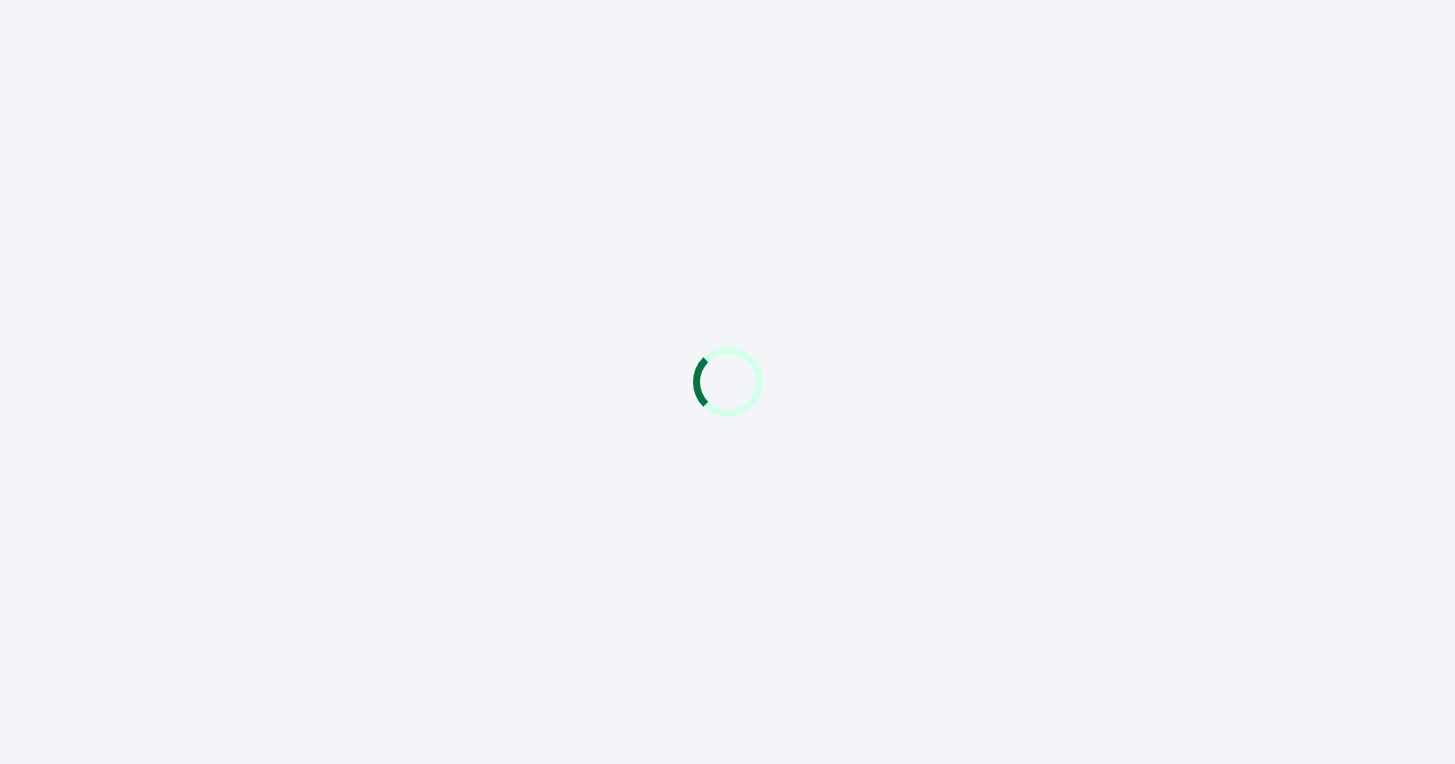 scroll, scrollTop: 0, scrollLeft: 0, axis: both 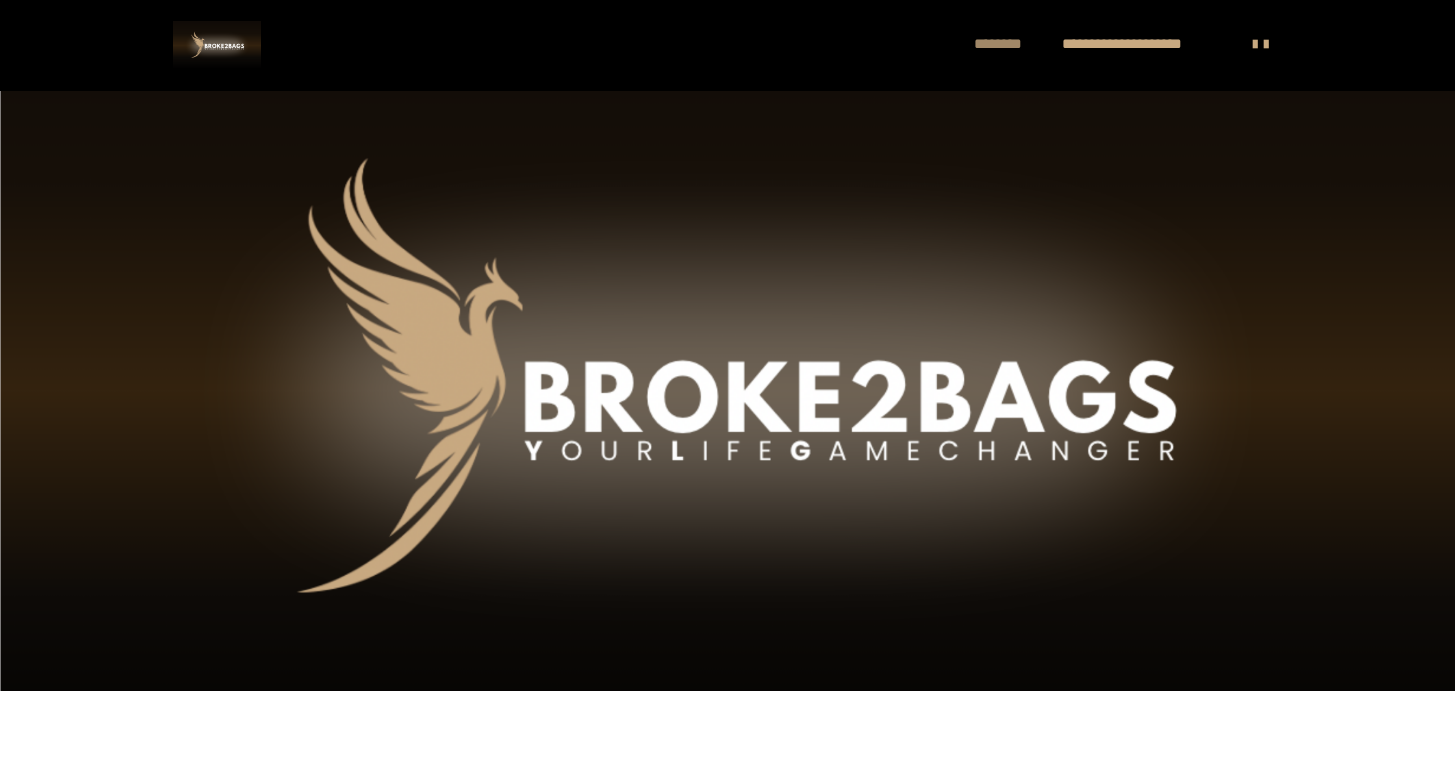 click on "********" at bounding box center [1008, 45] 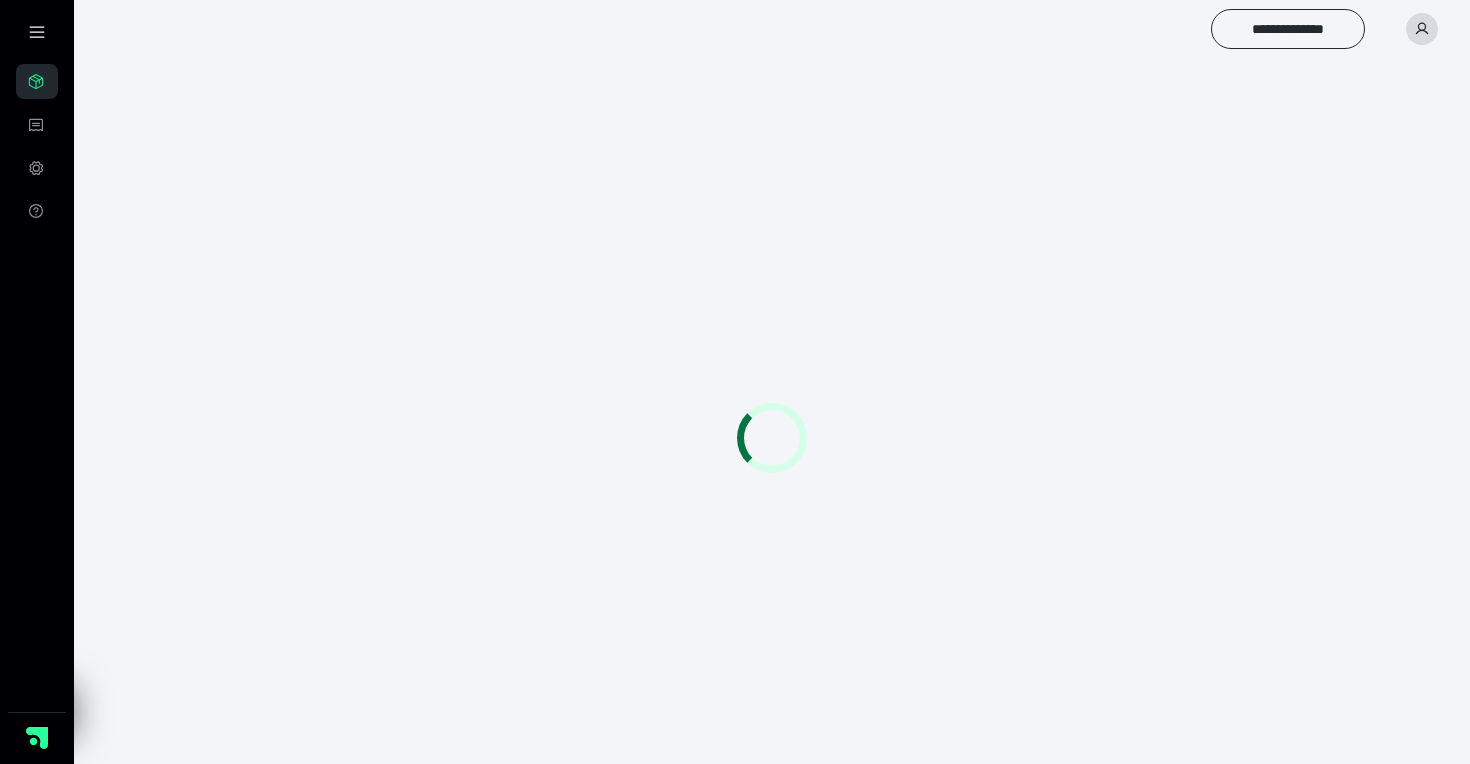 scroll, scrollTop: 0, scrollLeft: 0, axis: both 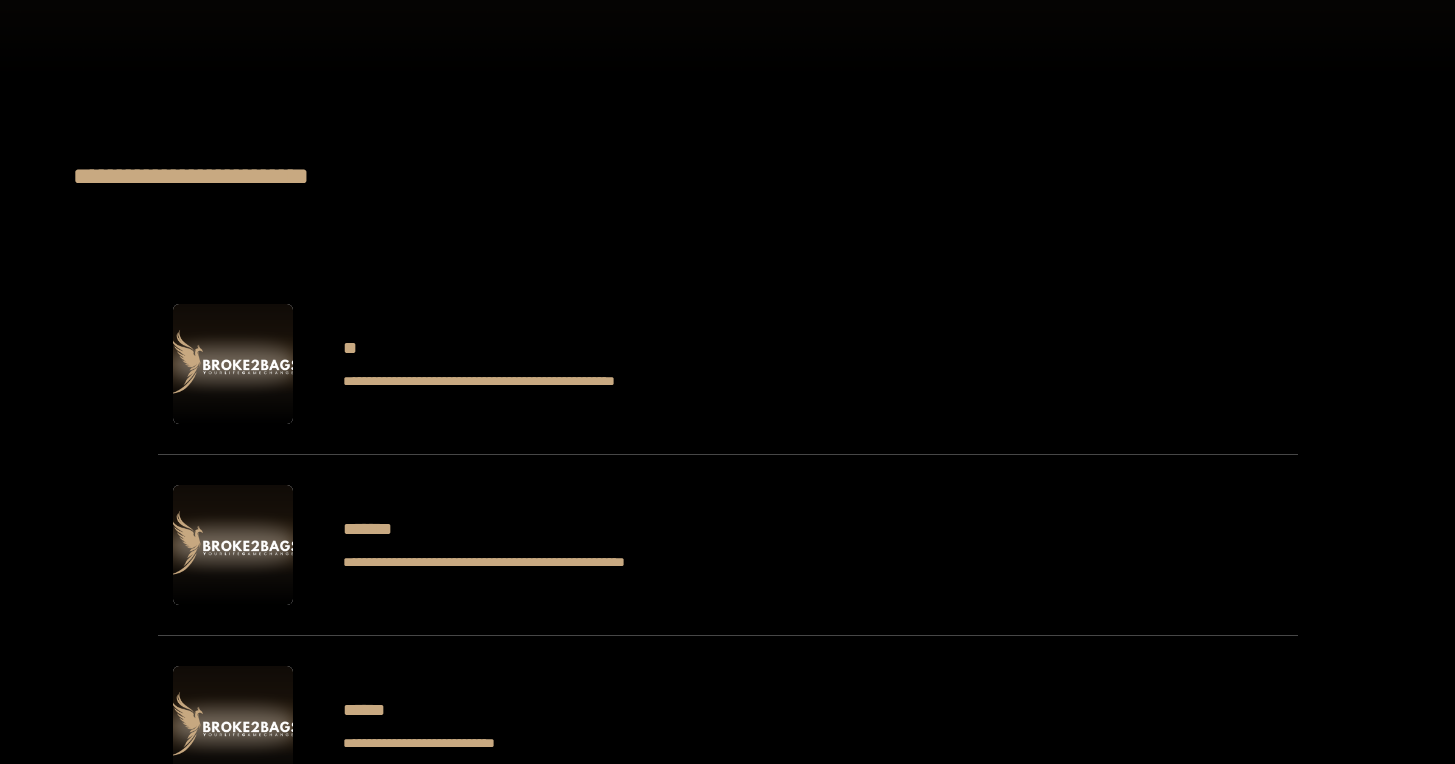 click at bounding box center (233, 545) 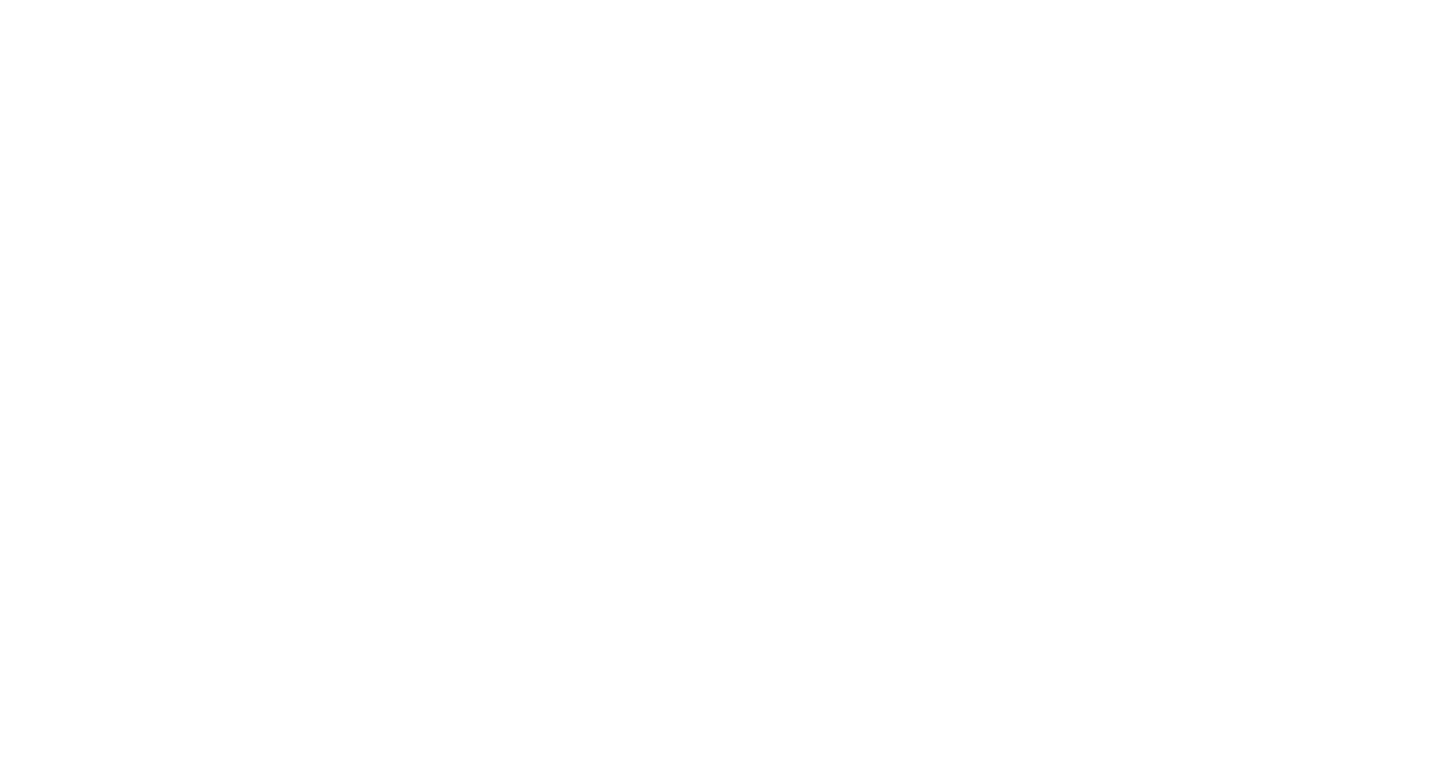 scroll, scrollTop: 0, scrollLeft: 0, axis: both 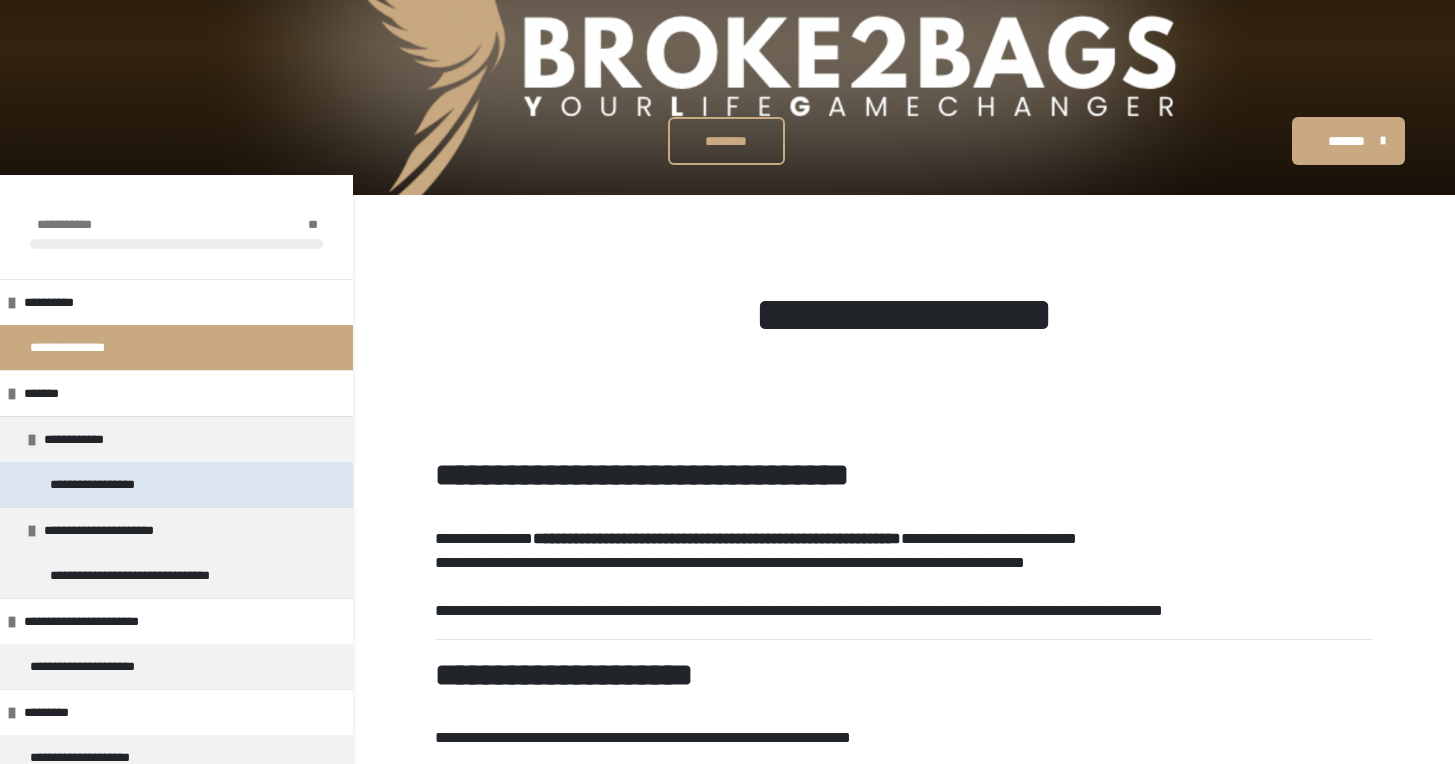 click on "**********" at bounding box center (117, 484) 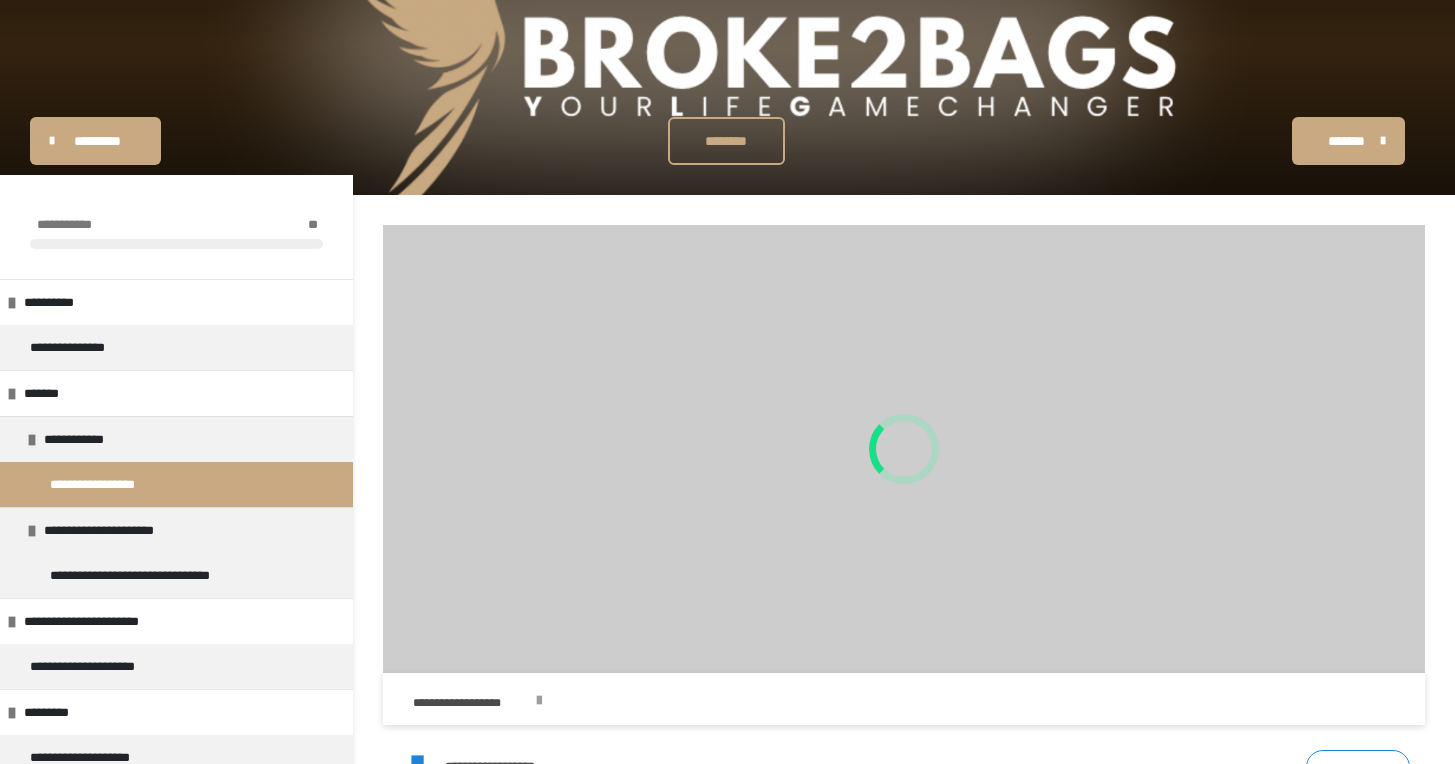 scroll, scrollTop: 362, scrollLeft: 0, axis: vertical 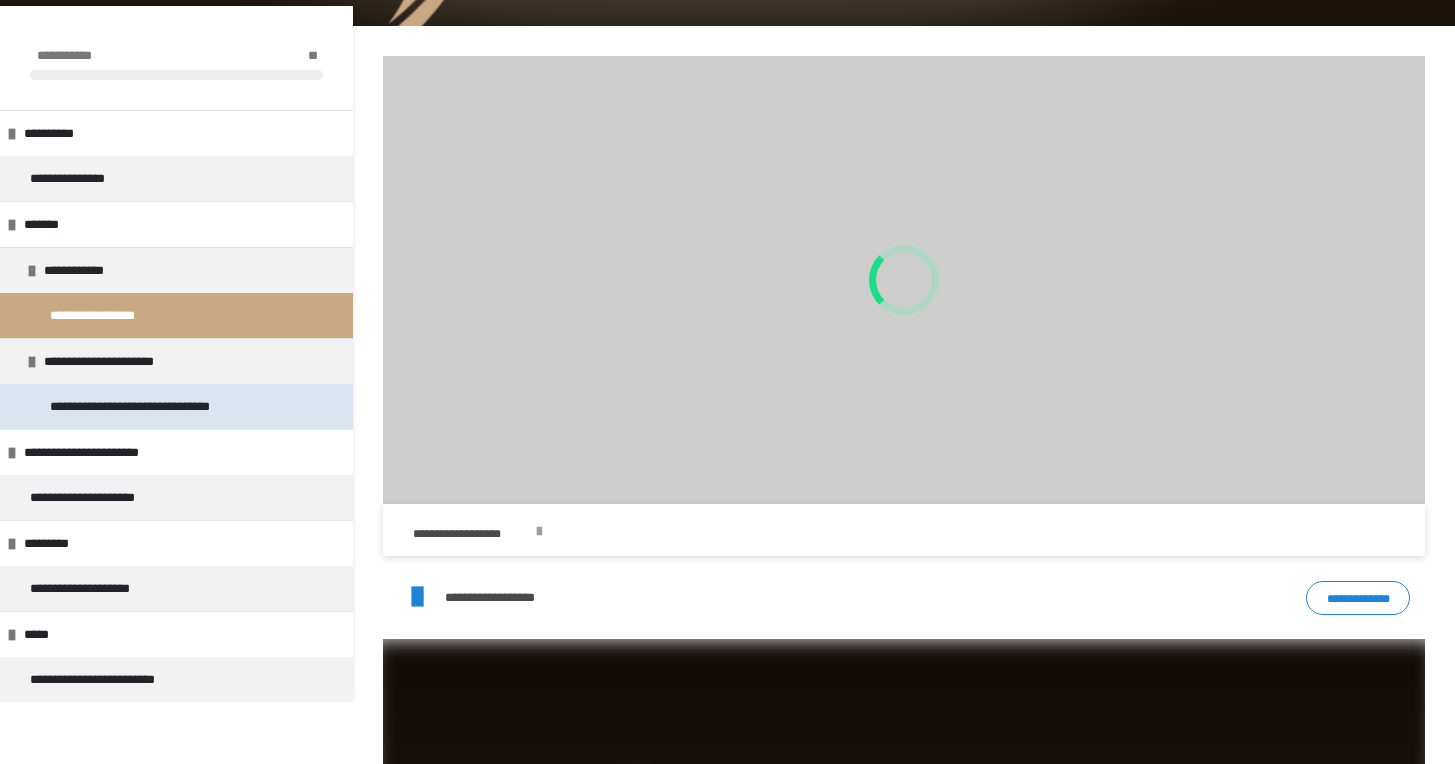 click on "**********" at bounding box center [160, 406] 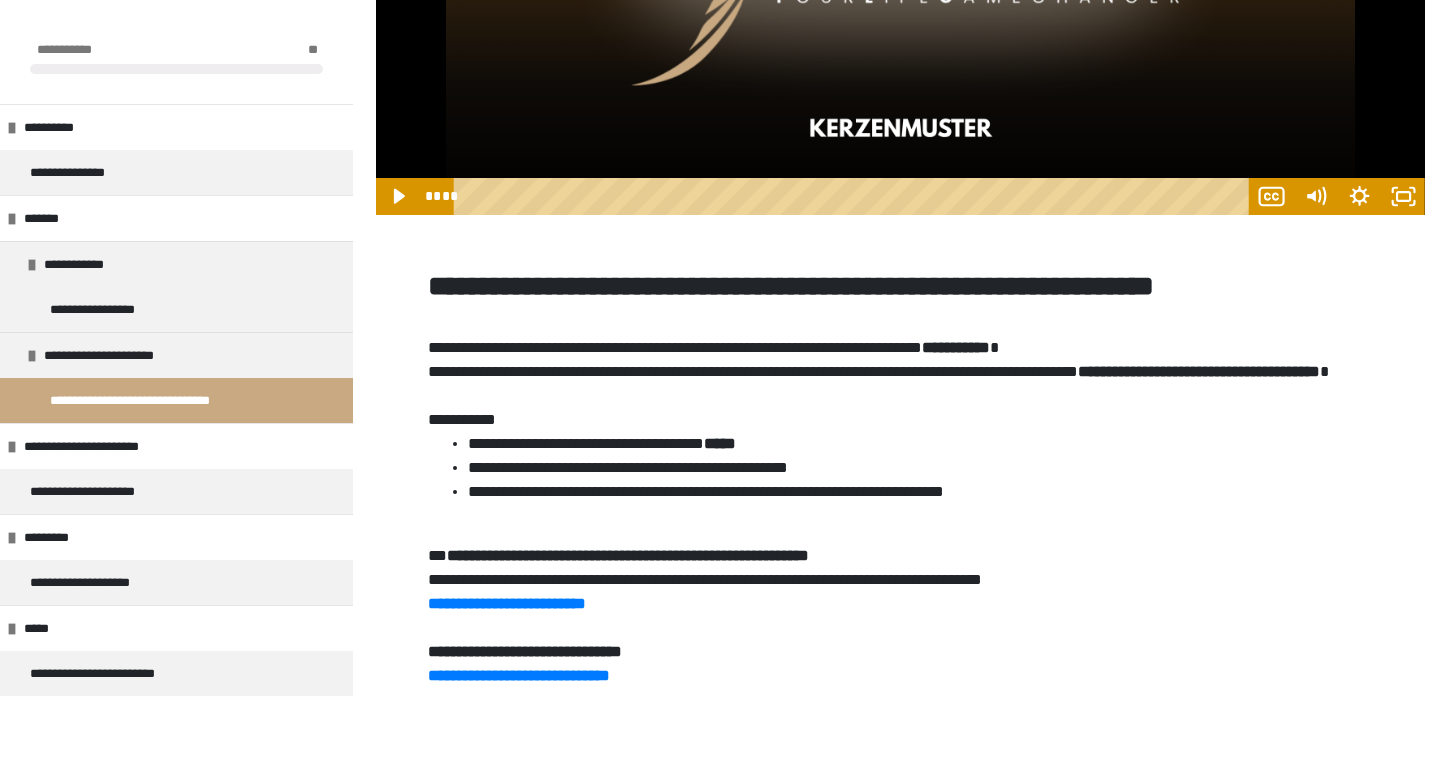 scroll, scrollTop: 2914, scrollLeft: 0, axis: vertical 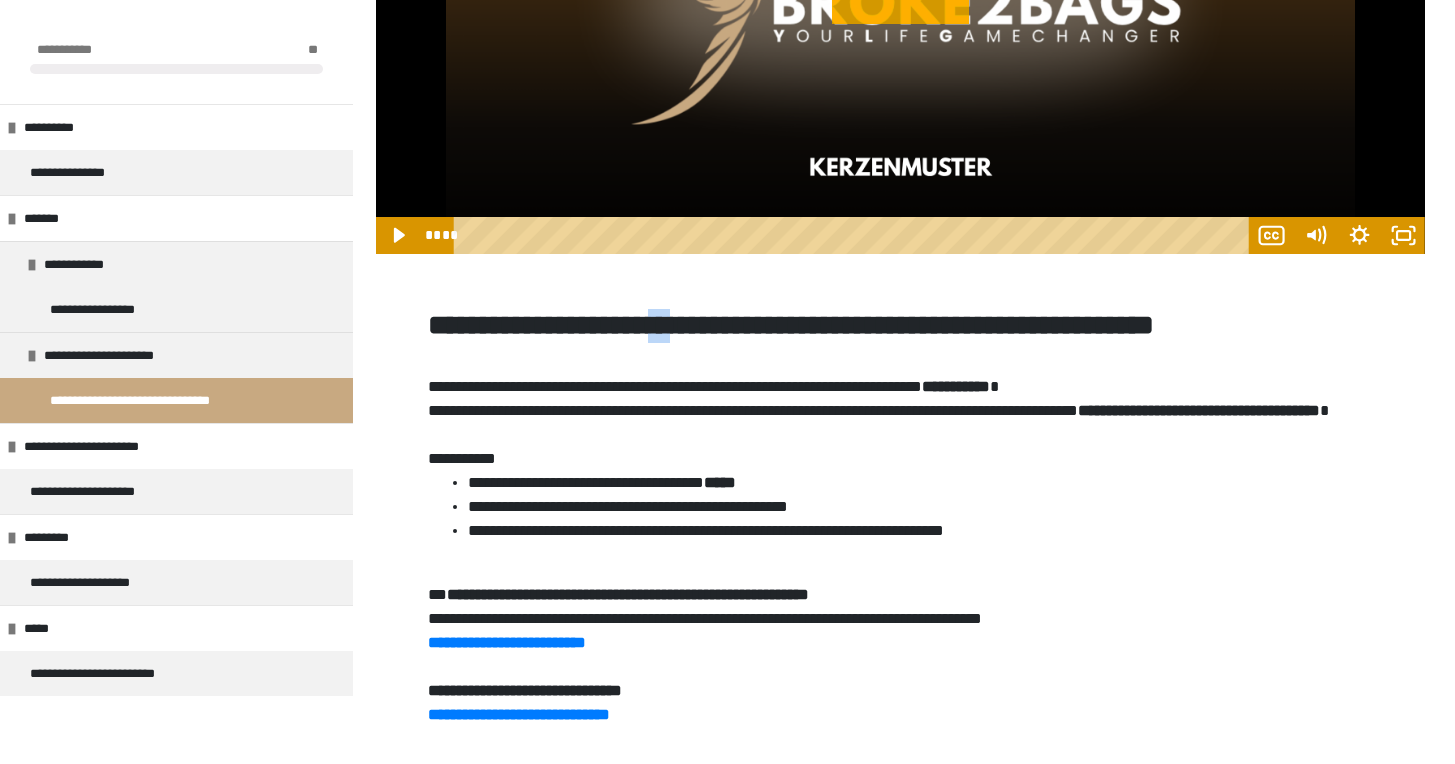 drag, startPoint x: 760, startPoint y: 323, endPoint x: 738, endPoint y: 325, distance: 22.090721 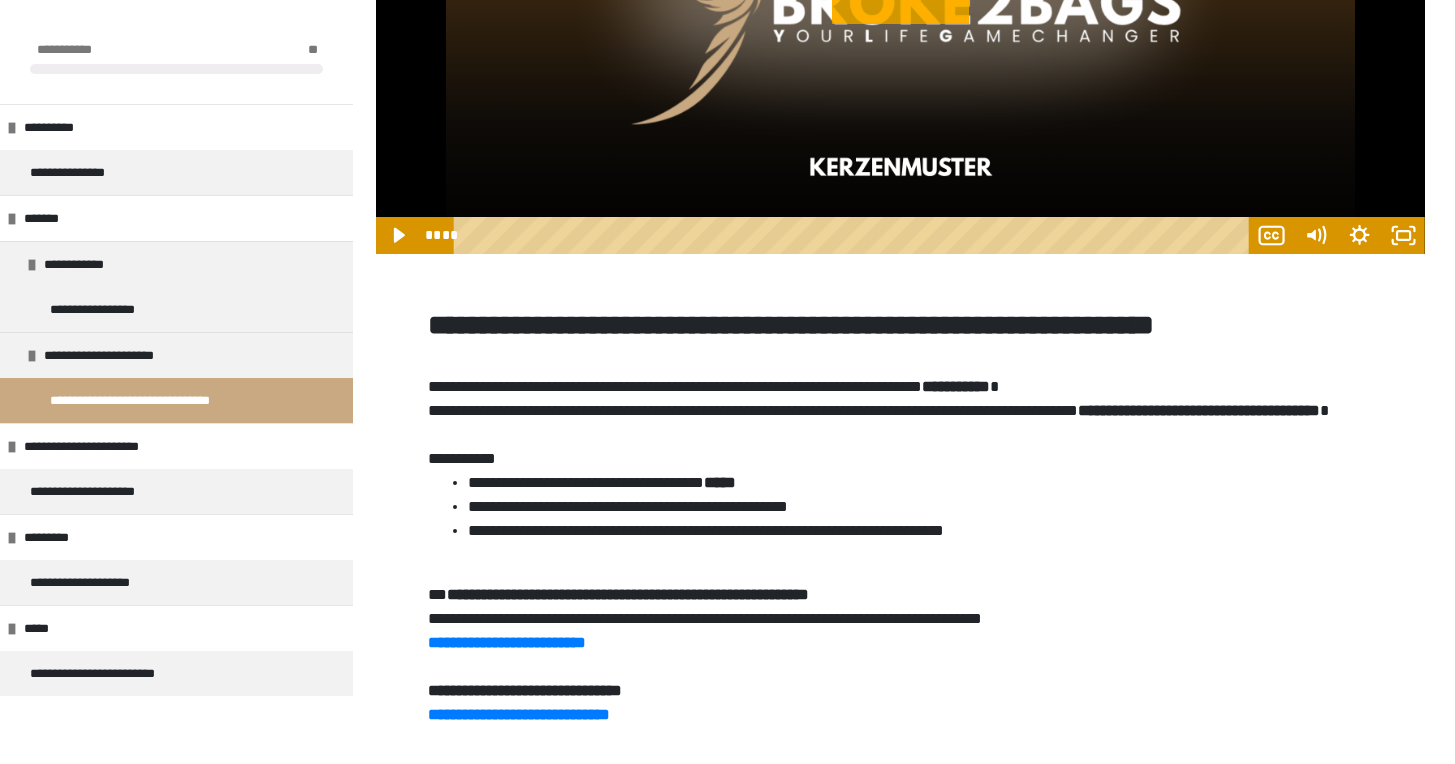 click on "**********" at bounding box center (900, 326) 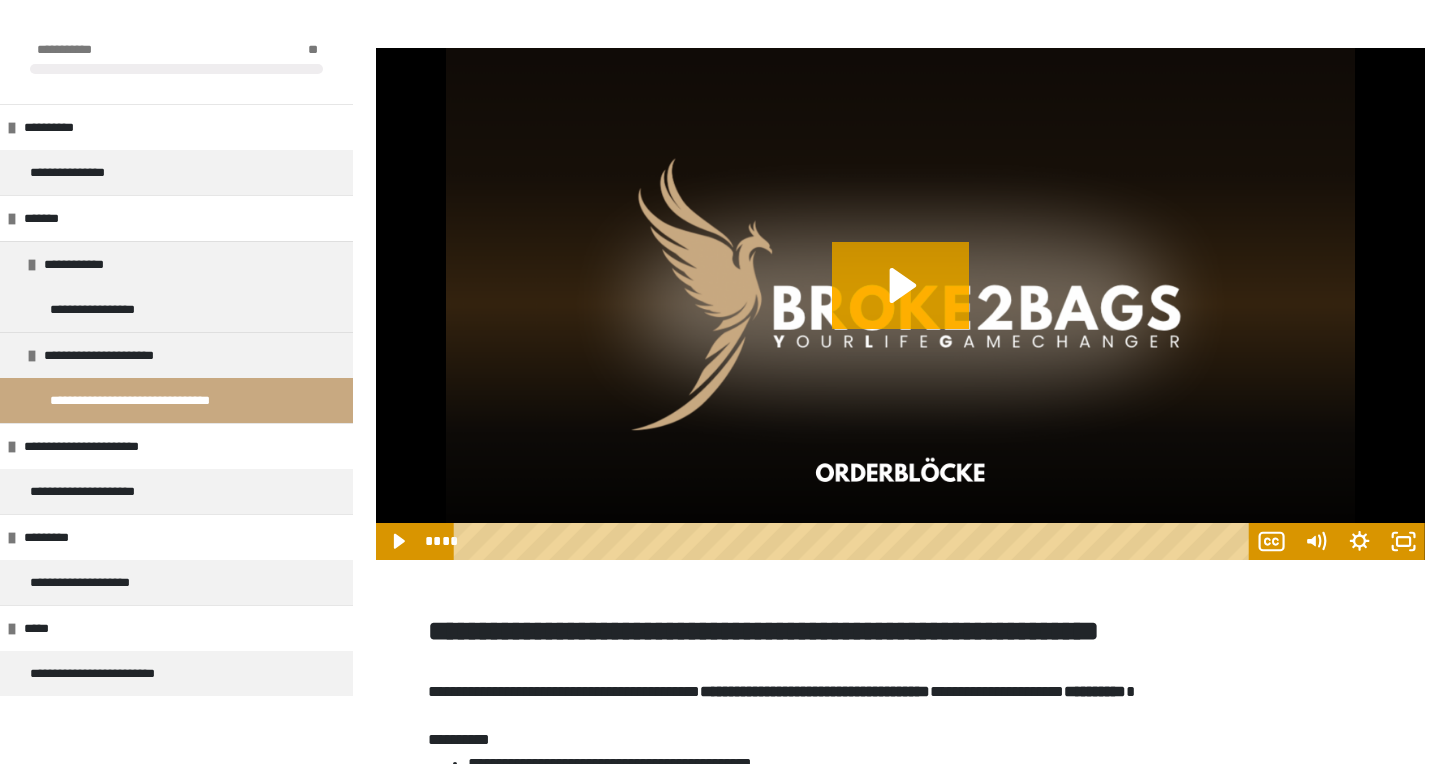 scroll, scrollTop: 3499, scrollLeft: 0, axis: vertical 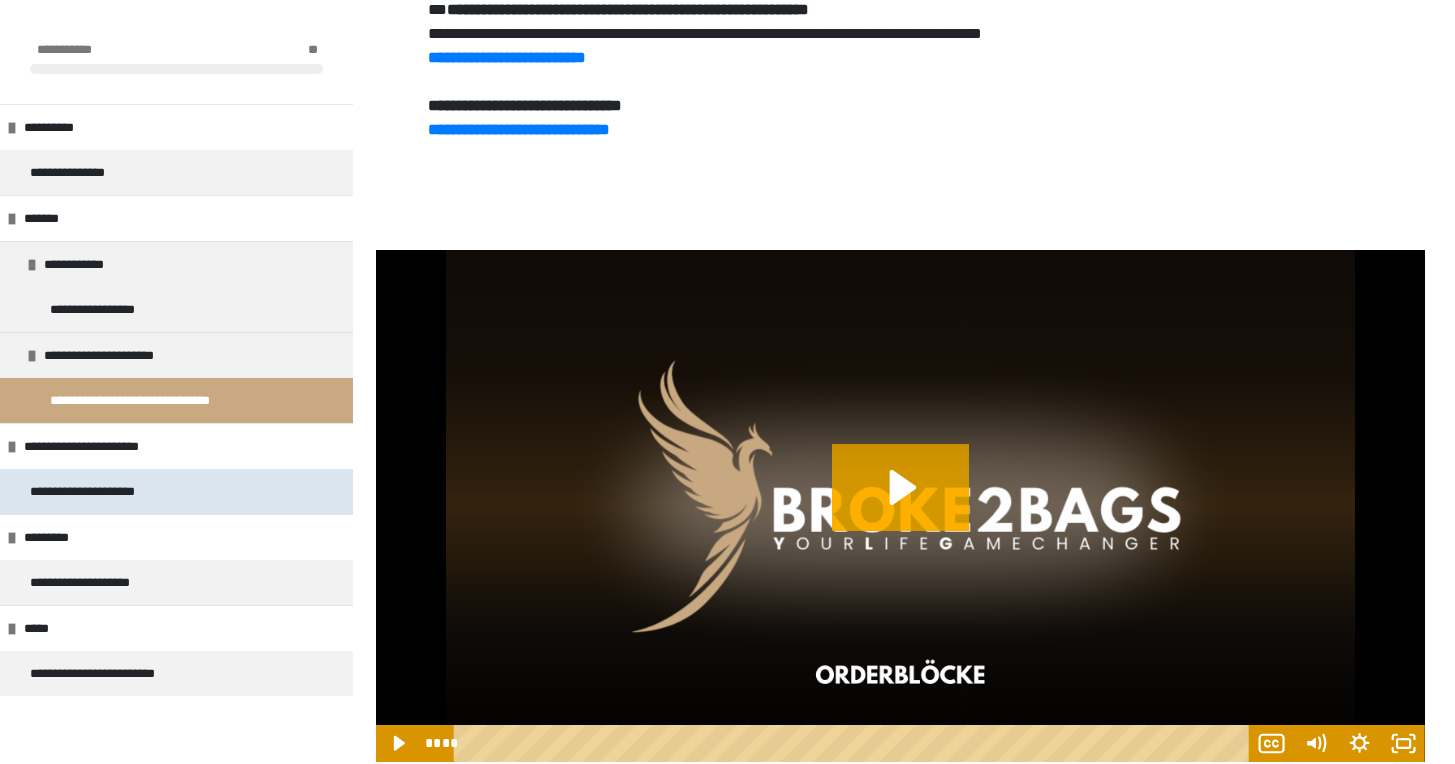 click on "**********" at bounding box center (102, 491) 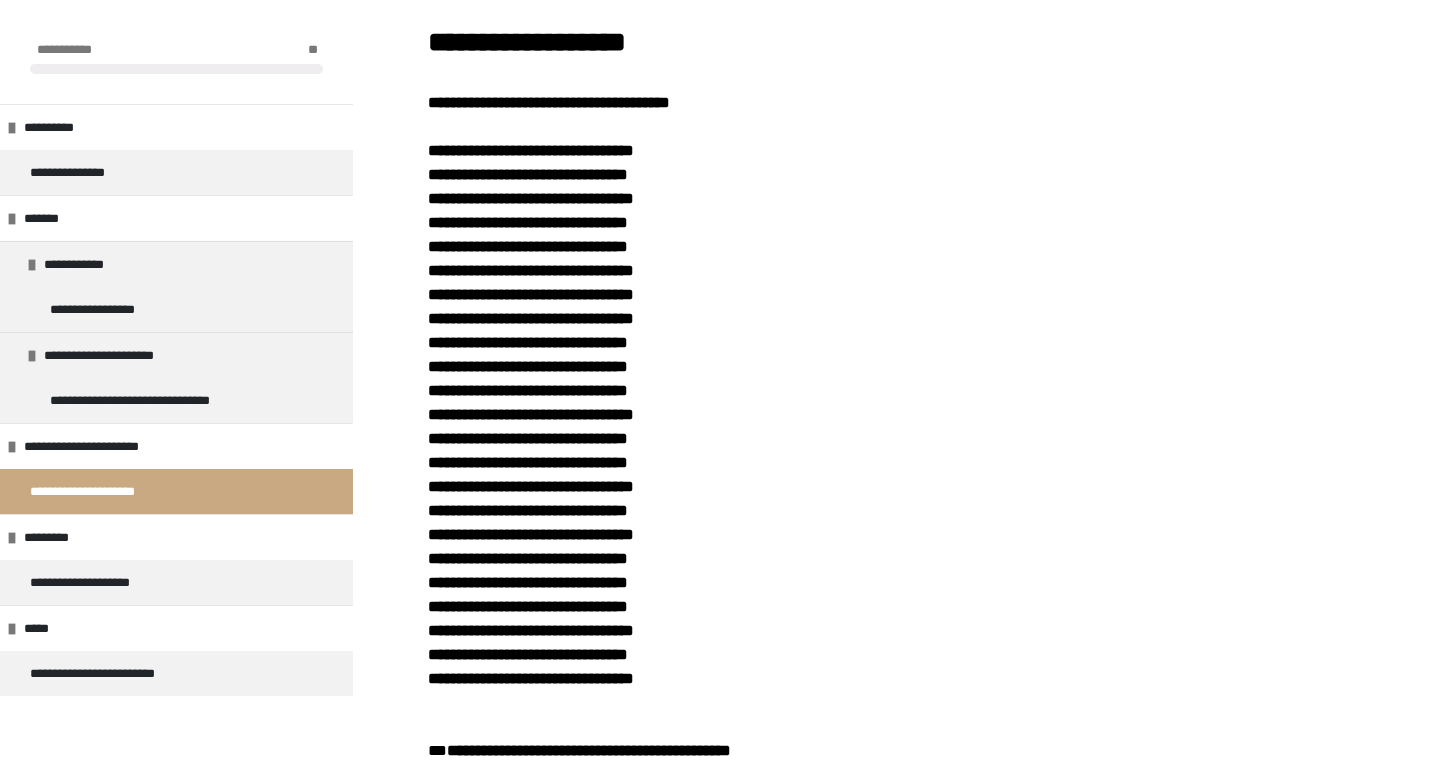 scroll, scrollTop: 998, scrollLeft: 0, axis: vertical 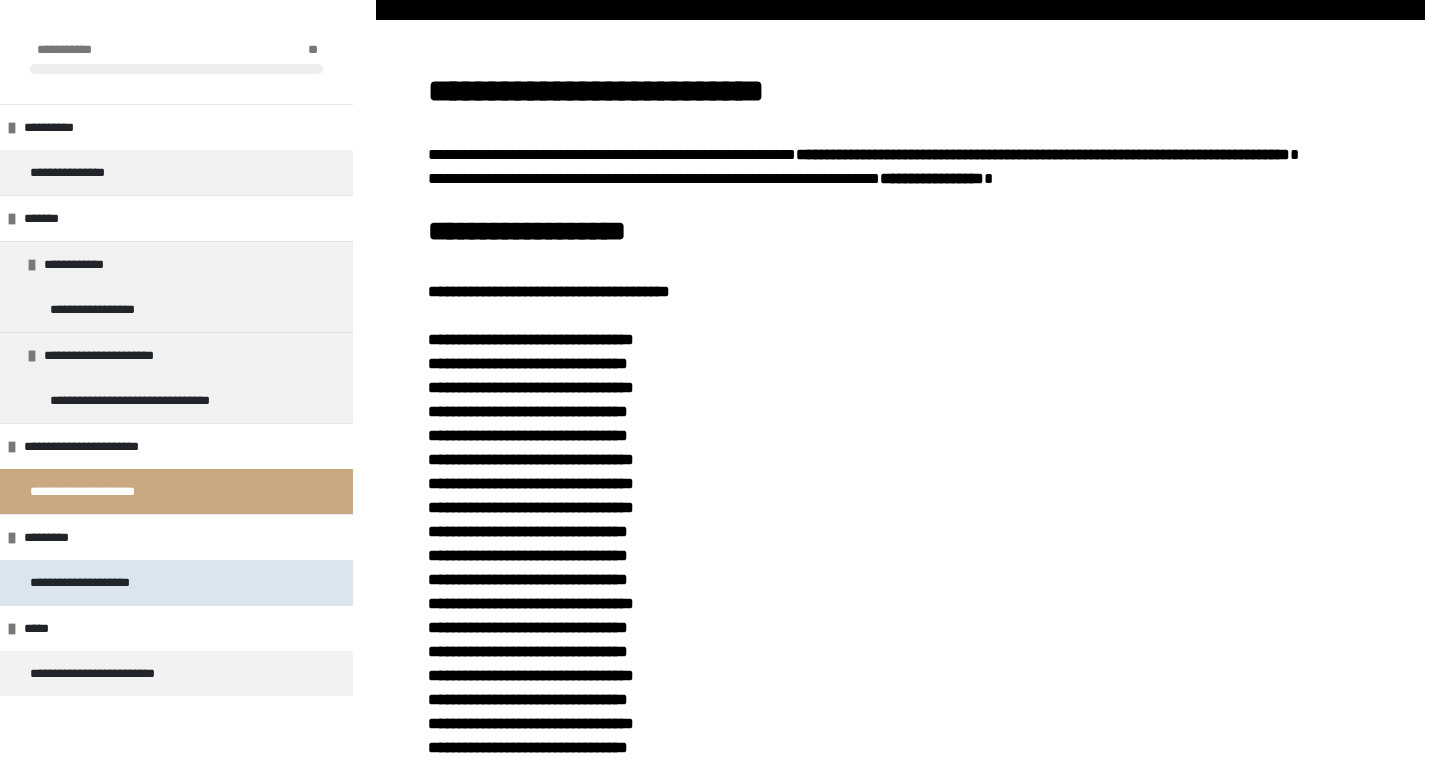 click on "**********" at bounding box center [97, 582] 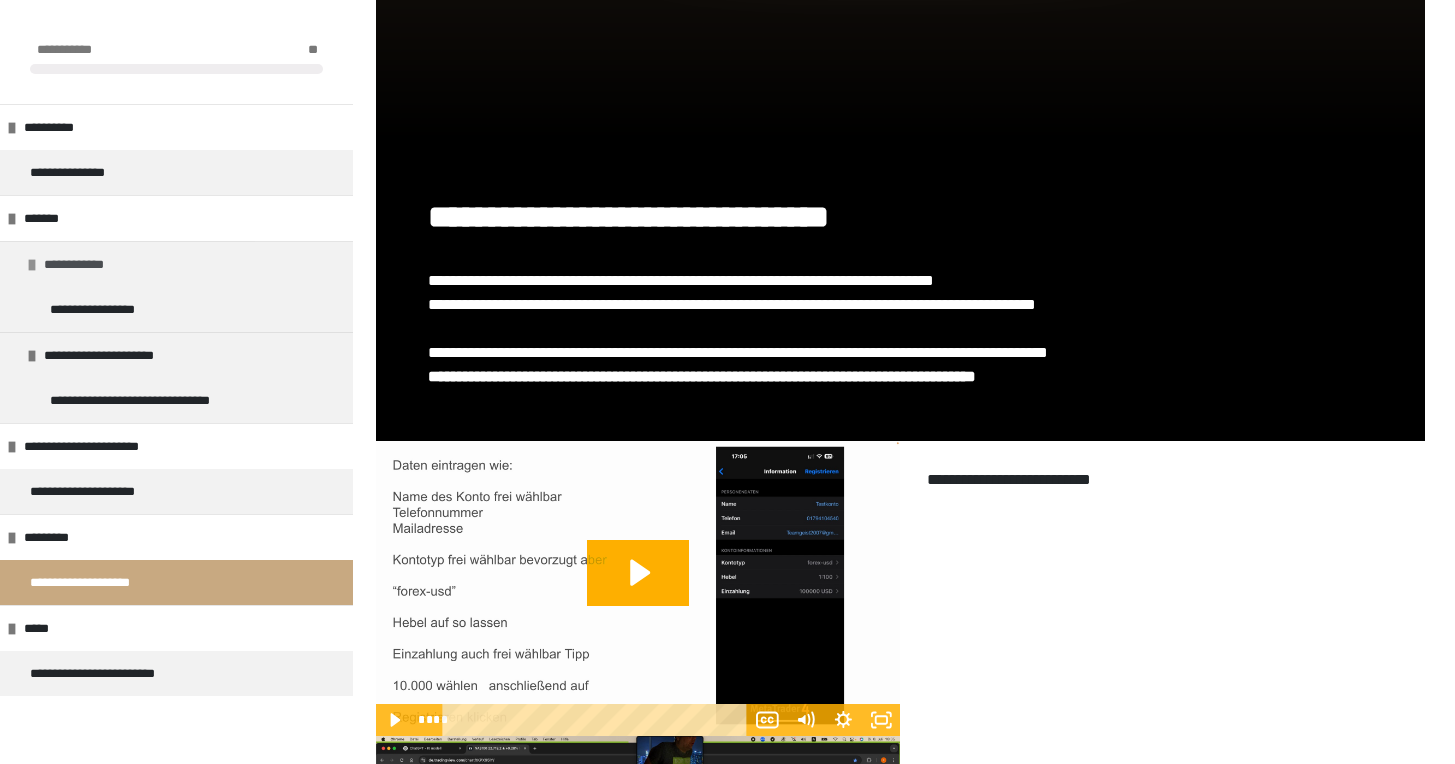 scroll, scrollTop: 837, scrollLeft: 0, axis: vertical 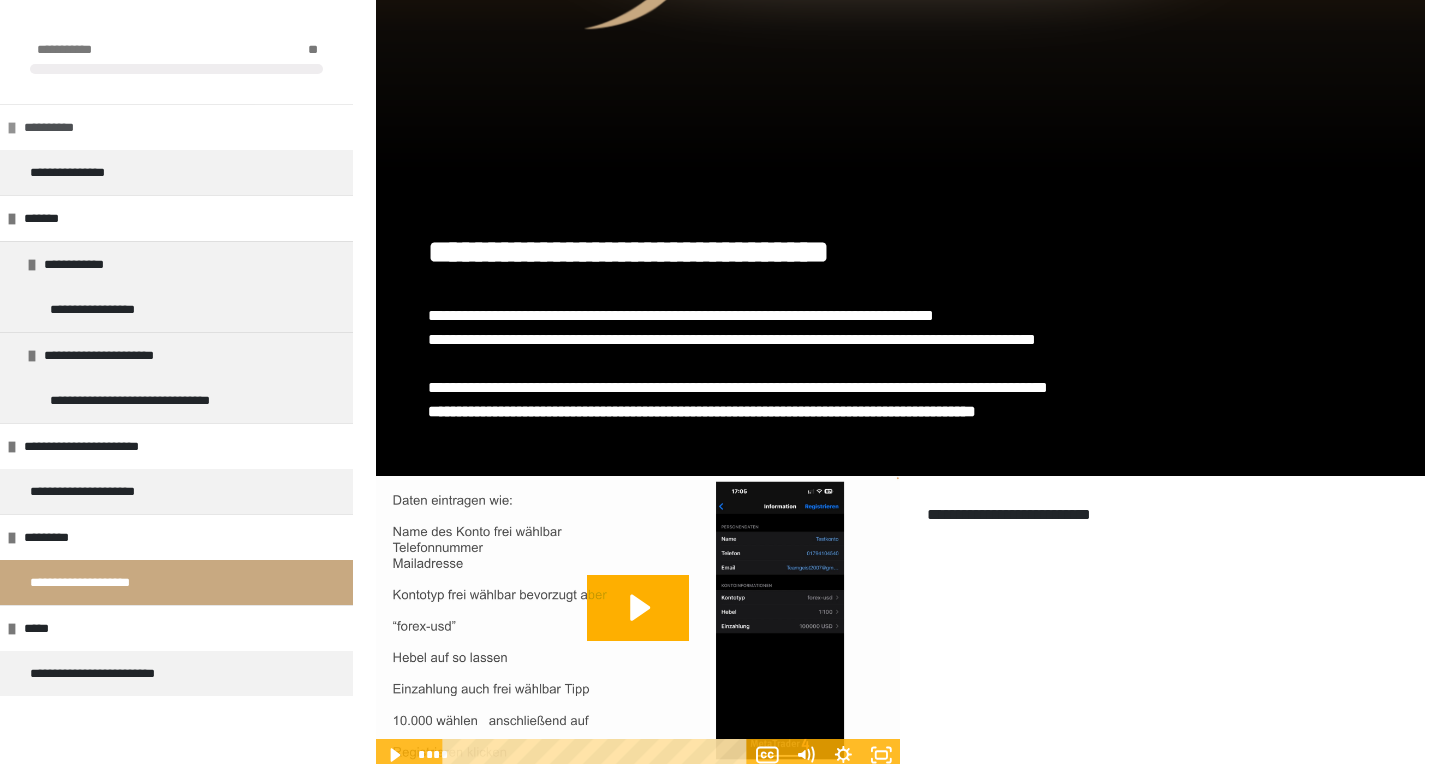 click on "**********" at bounding box center [66, 127] 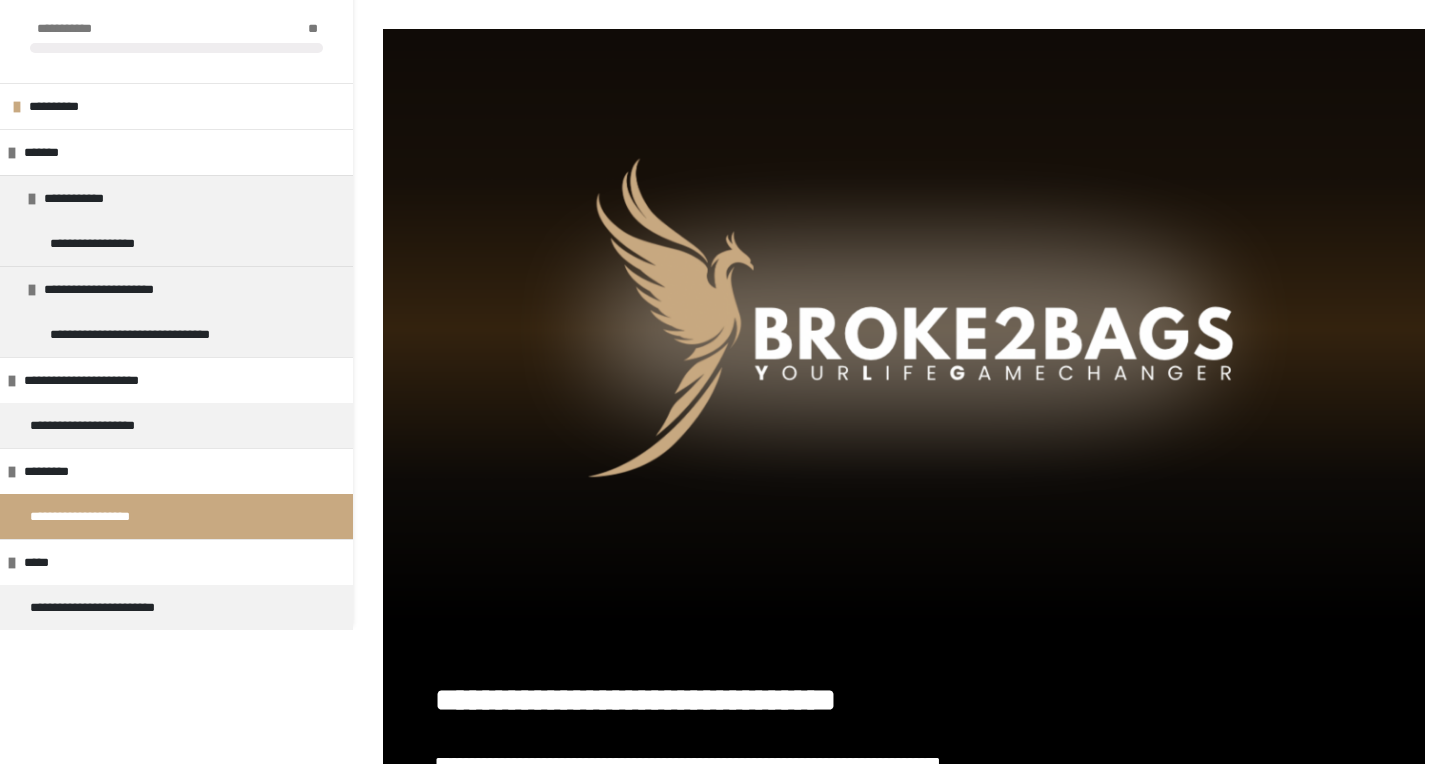 scroll, scrollTop: 0, scrollLeft: 0, axis: both 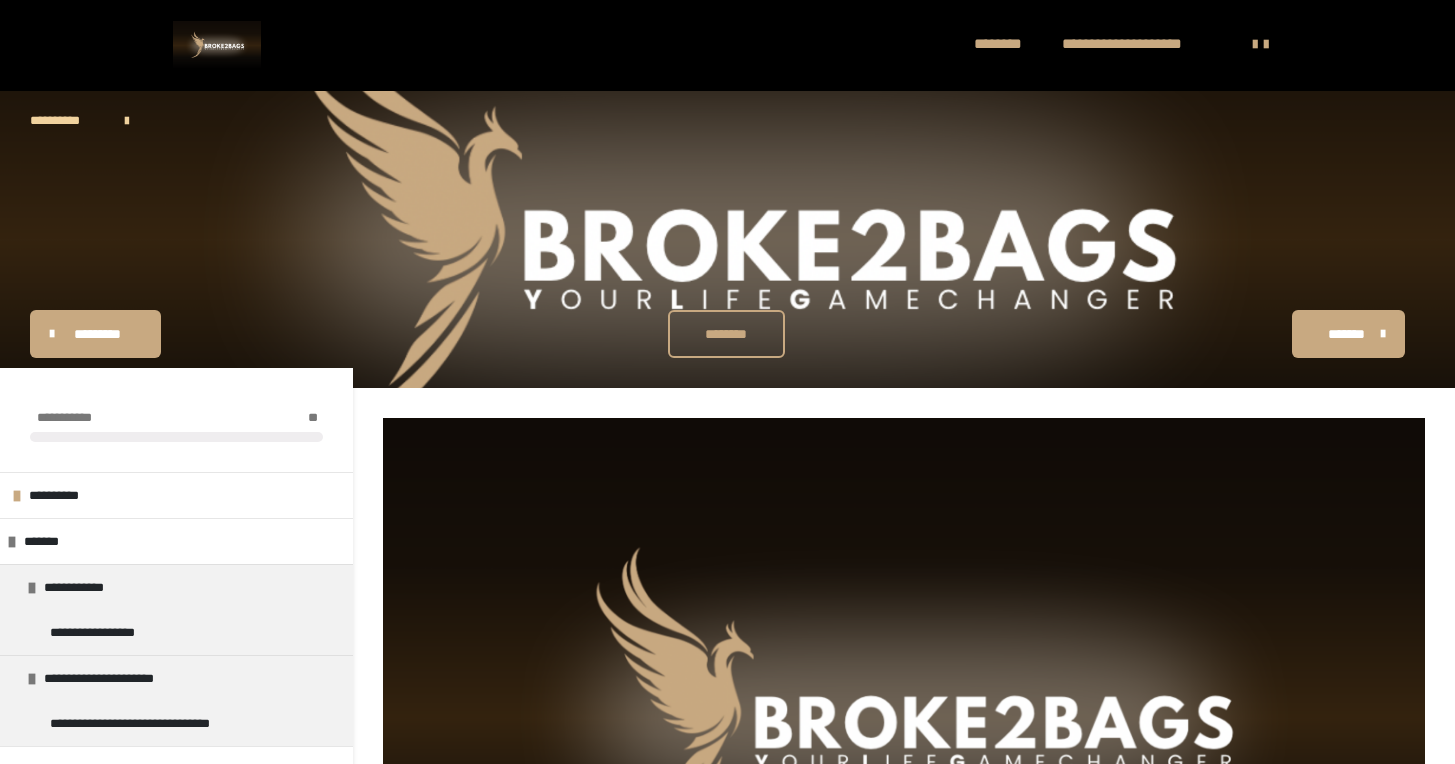 click on "**********" at bounding box center (1125, 46) 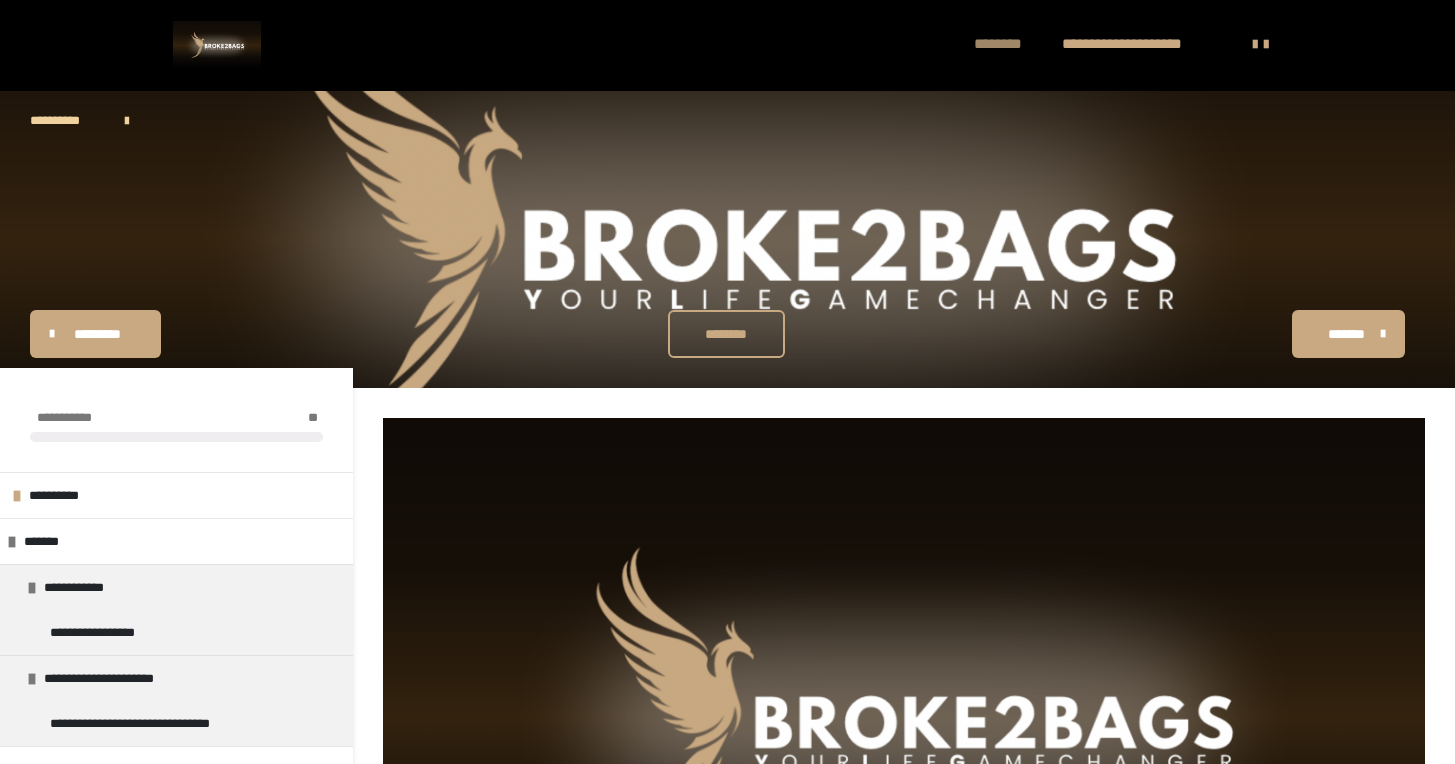 click on "********" at bounding box center (1008, 45) 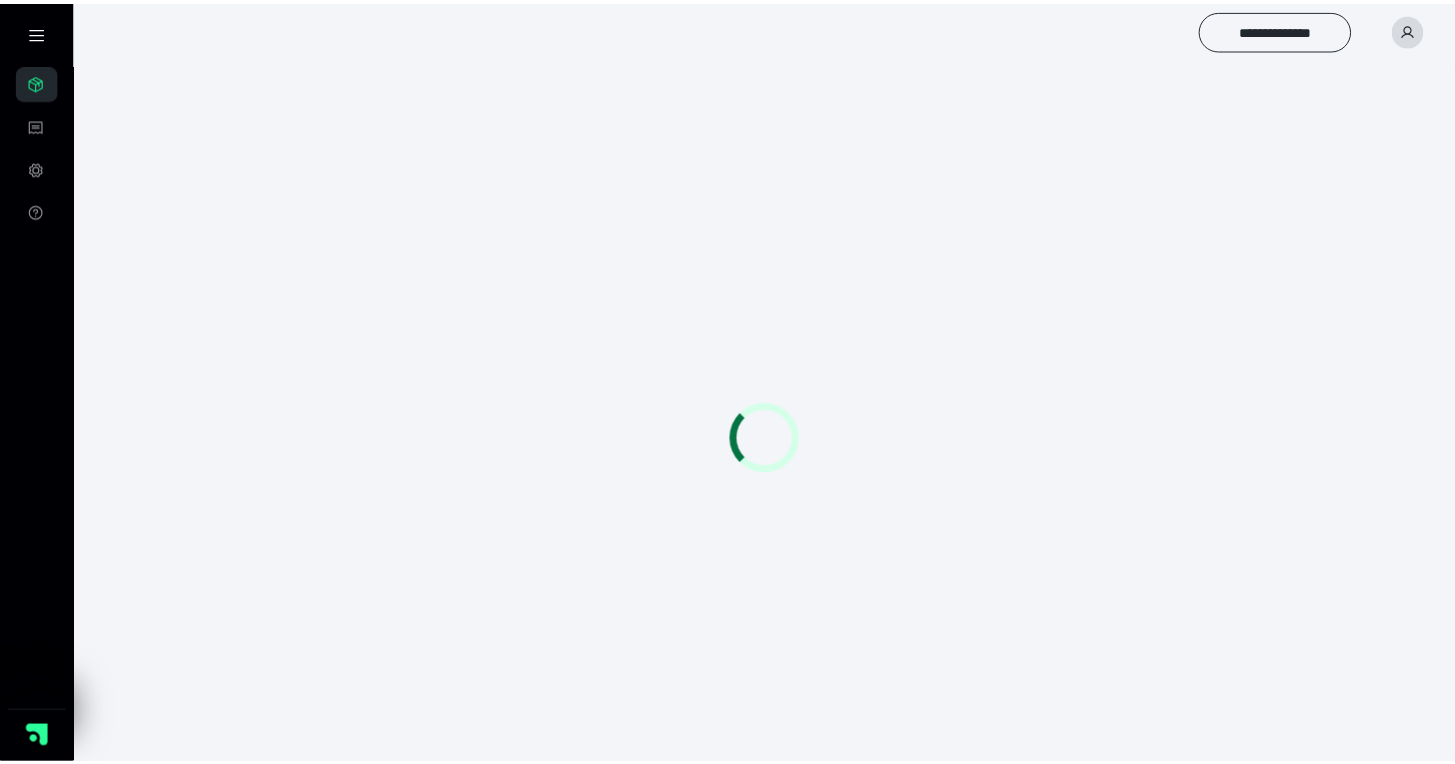 scroll, scrollTop: 0, scrollLeft: 0, axis: both 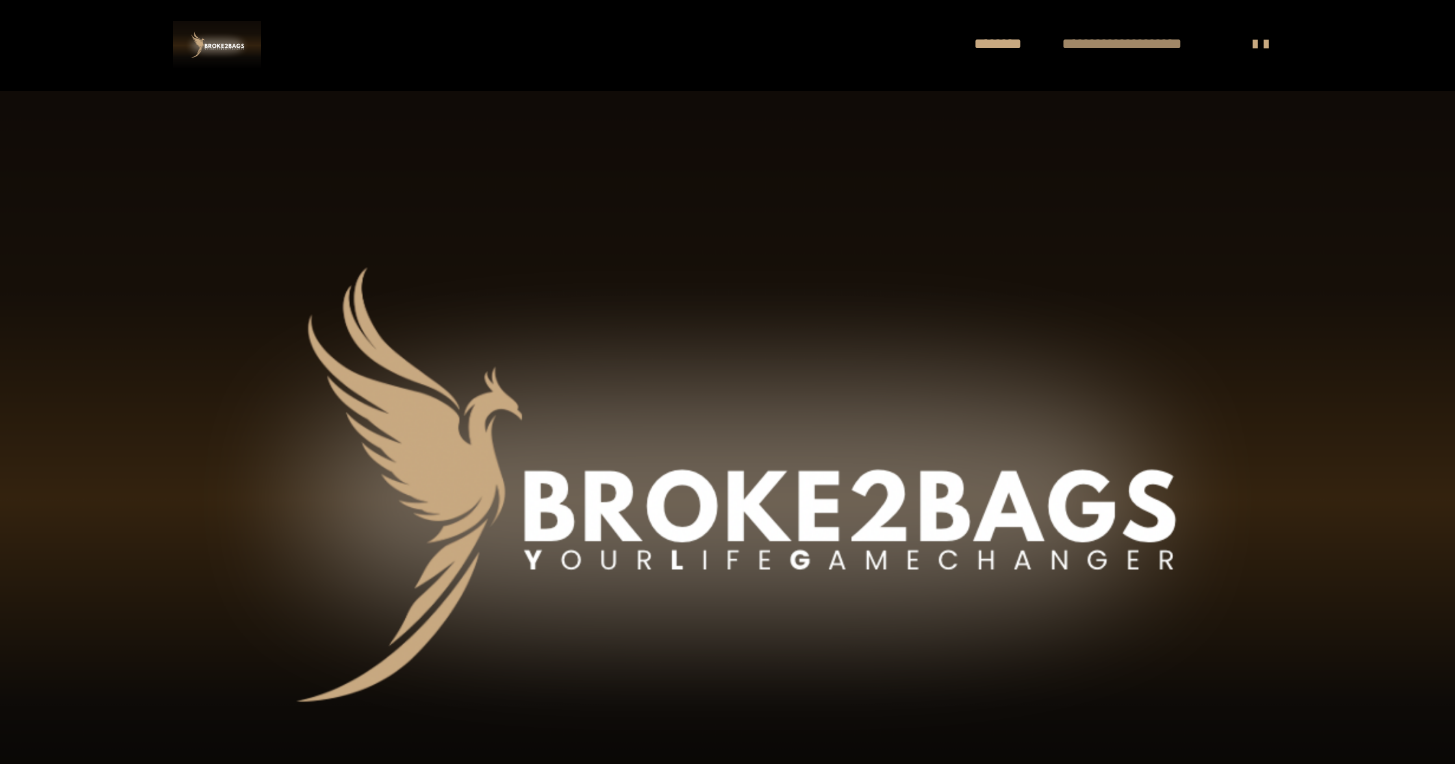 click on "**********" at bounding box center (1142, 45) 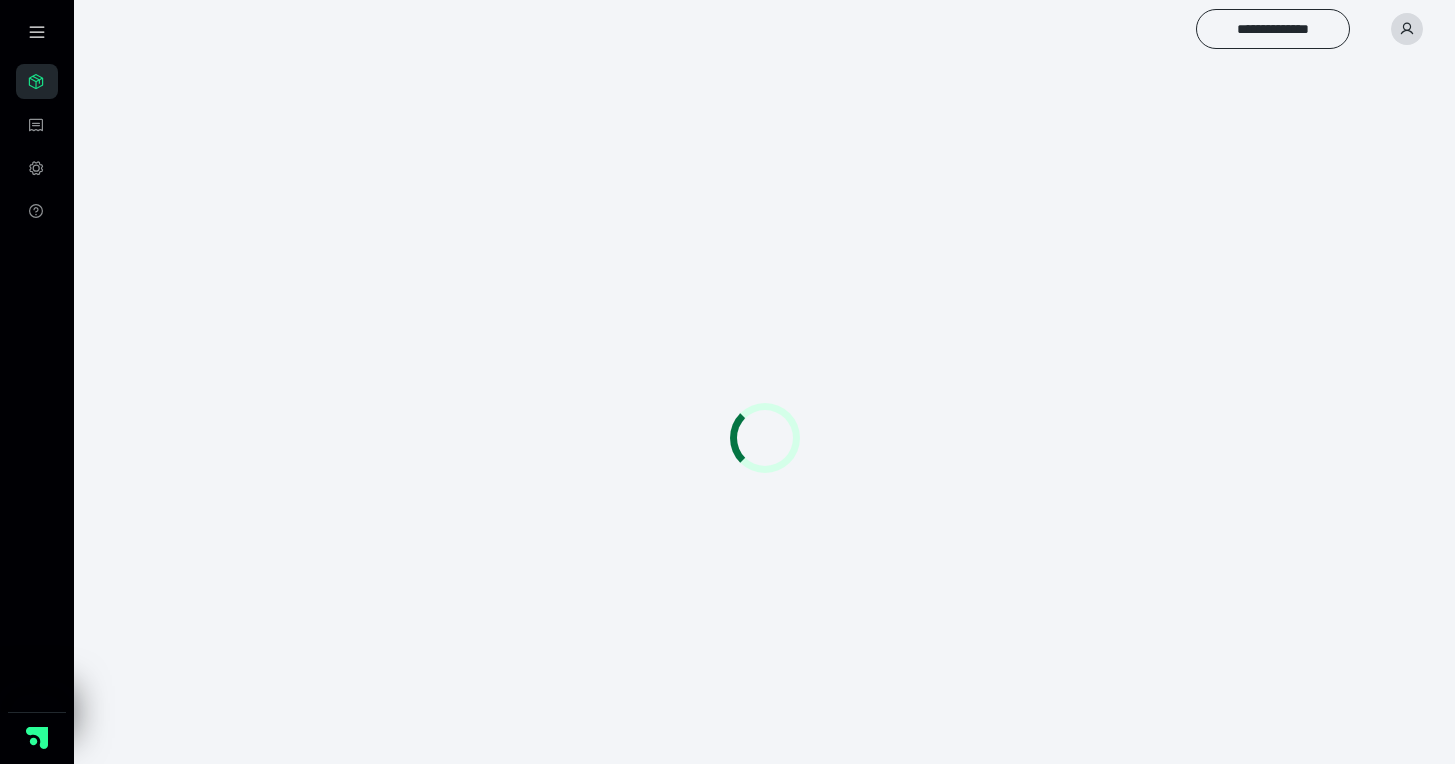 scroll, scrollTop: 0, scrollLeft: 0, axis: both 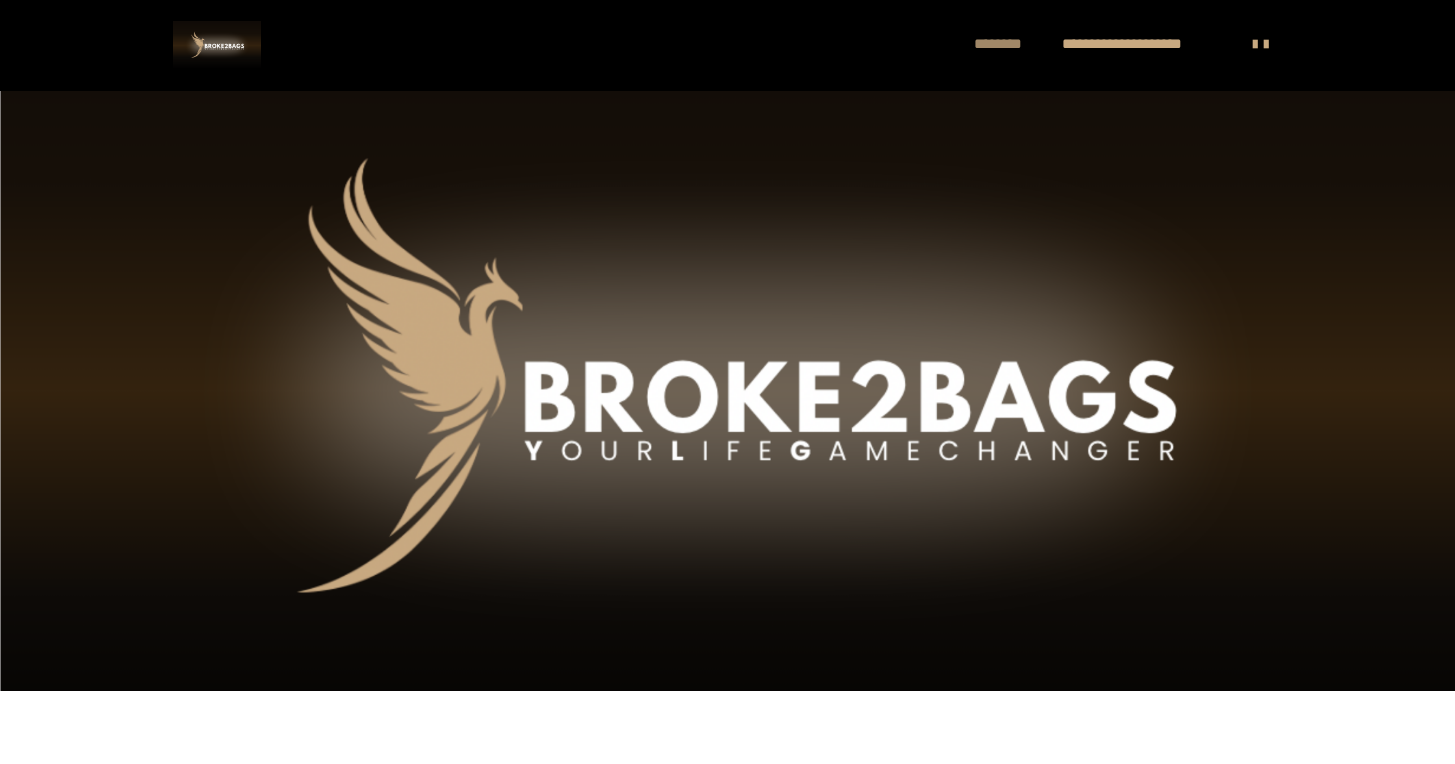 click on "********" at bounding box center [1008, 45] 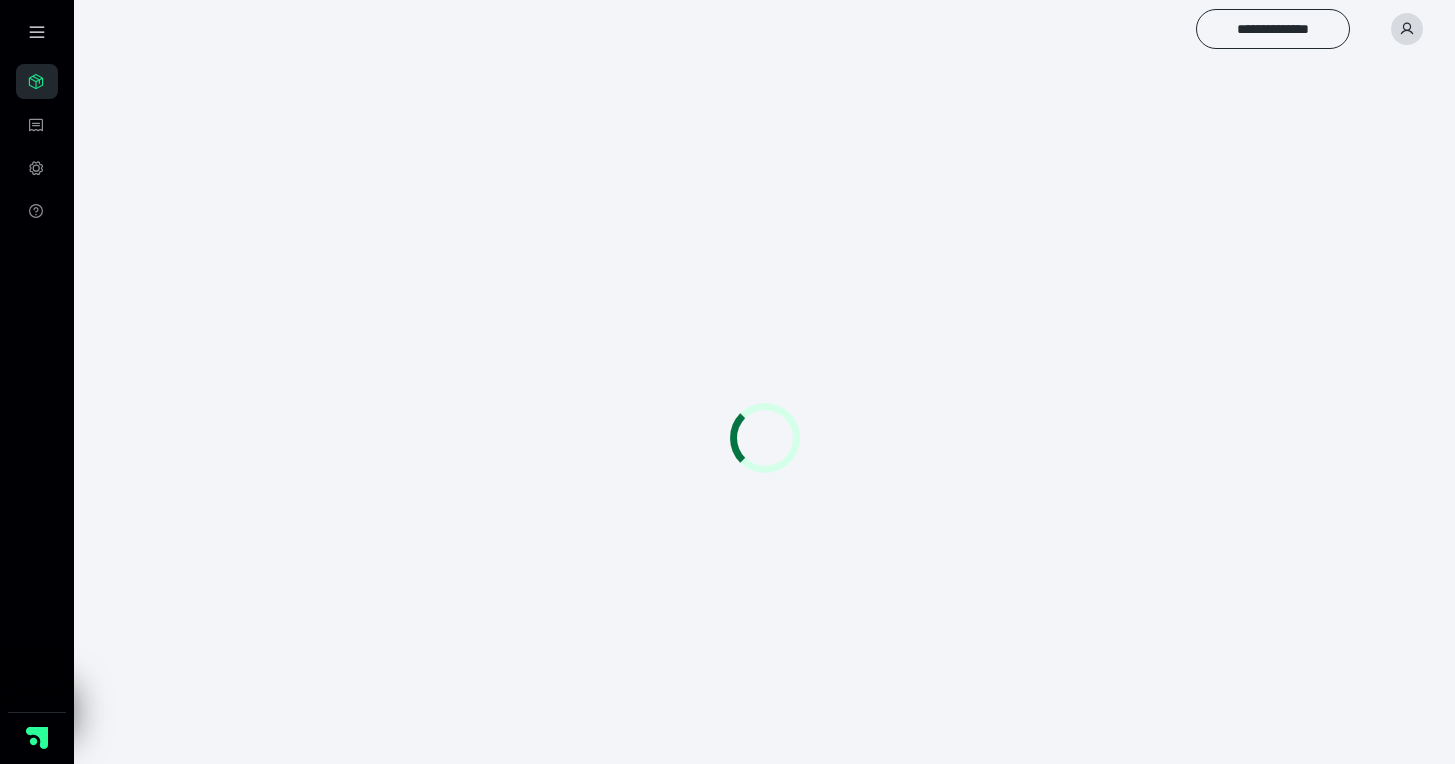 scroll, scrollTop: 0, scrollLeft: 0, axis: both 